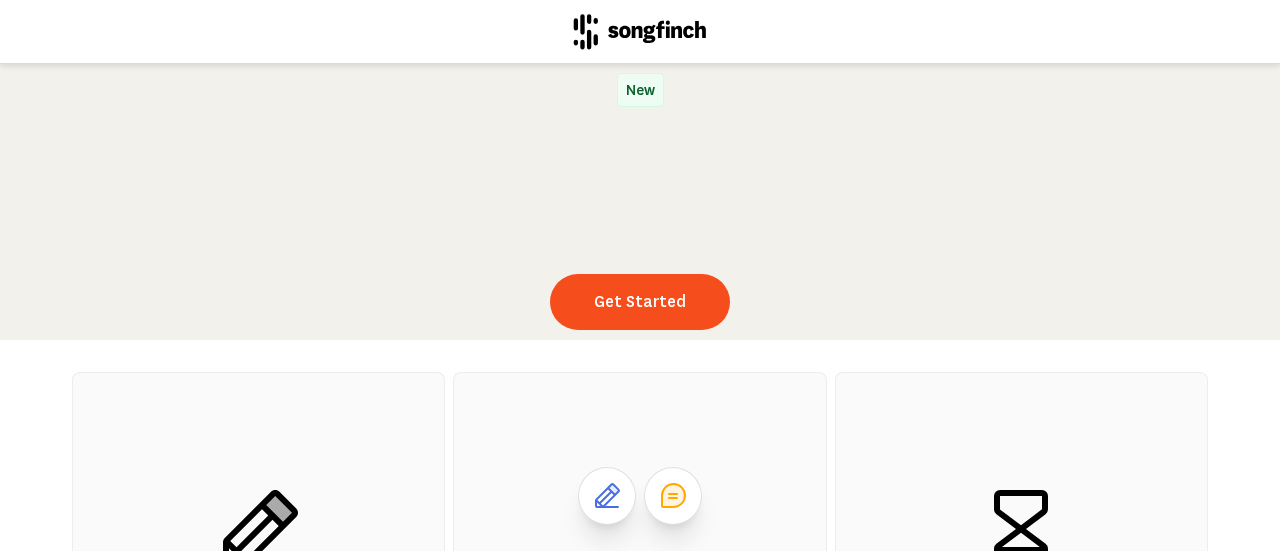 scroll, scrollTop: 0, scrollLeft: 0, axis: both 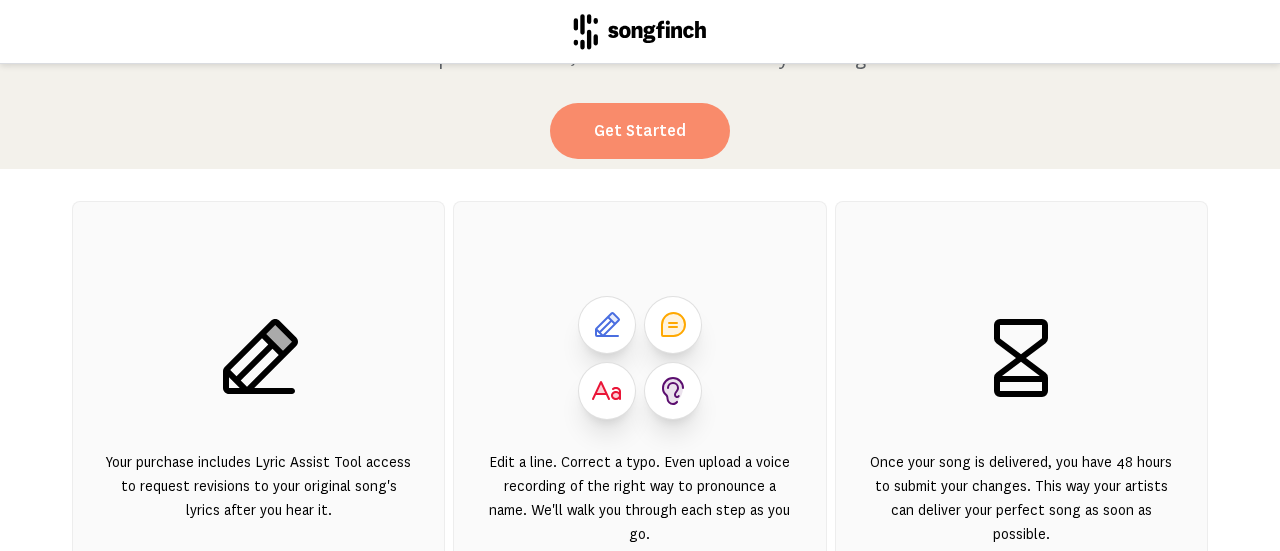 click on "Get Started" at bounding box center (640, 131) 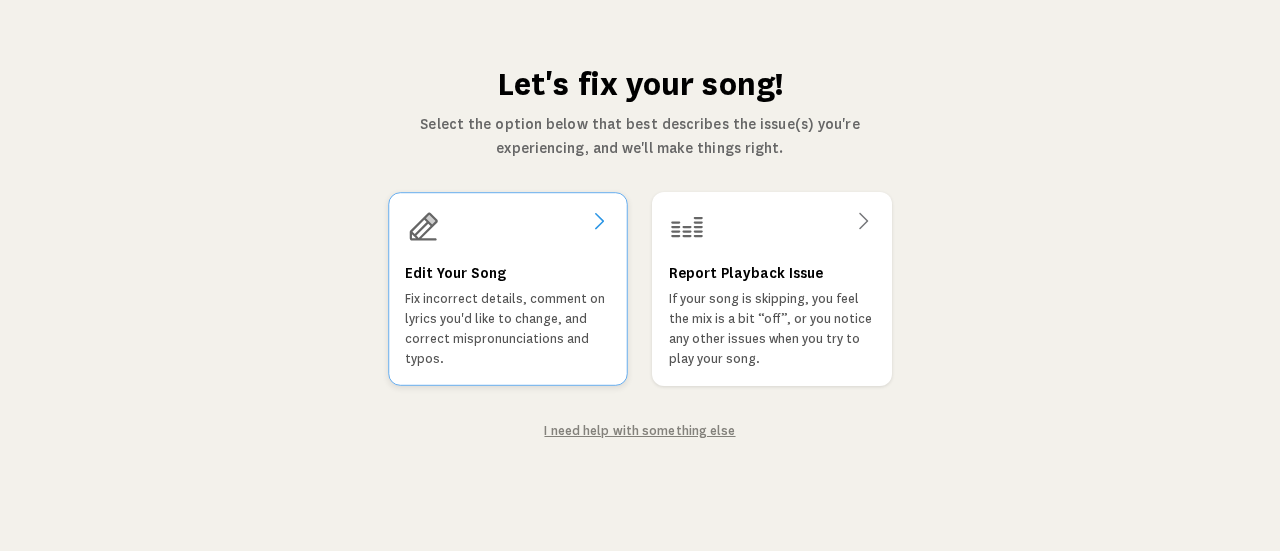 click on "Edit Your Song" at bounding box center (455, 273) 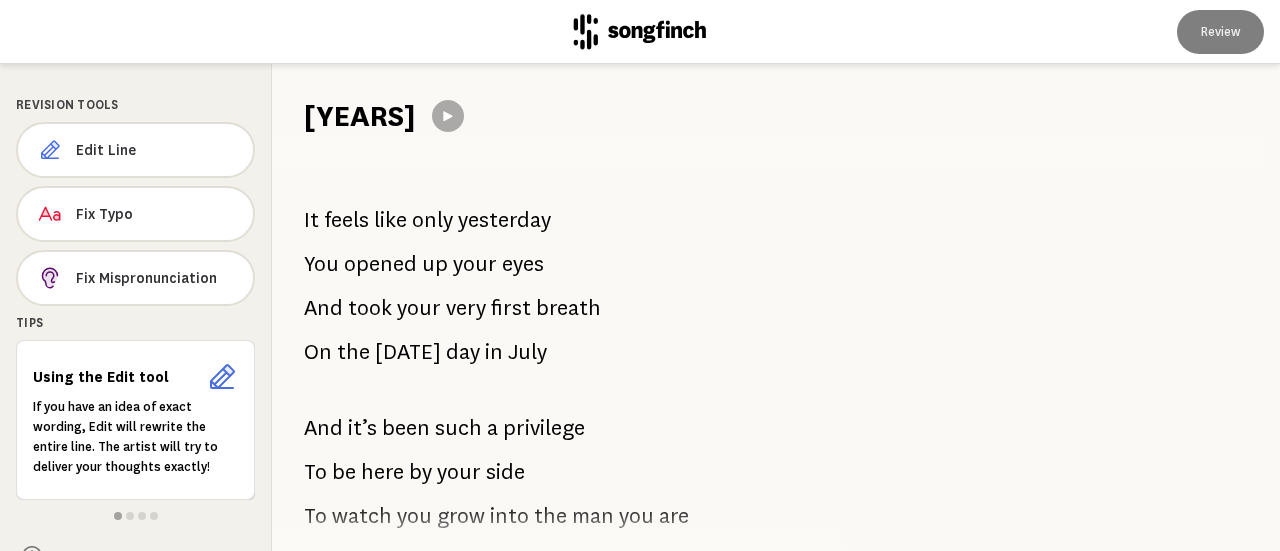 drag, startPoint x: 510, startPoint y: 349, endPoint x: 421, endPoint y: 295, distance: 104.100914 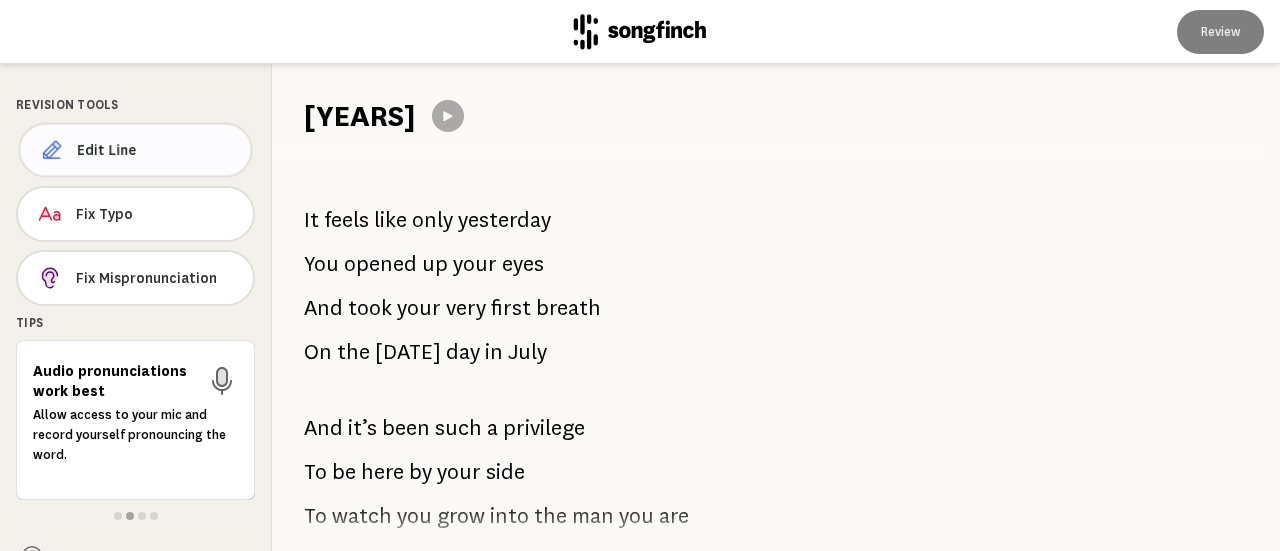 click on "Edit Line" at bounding box center [156, 150] 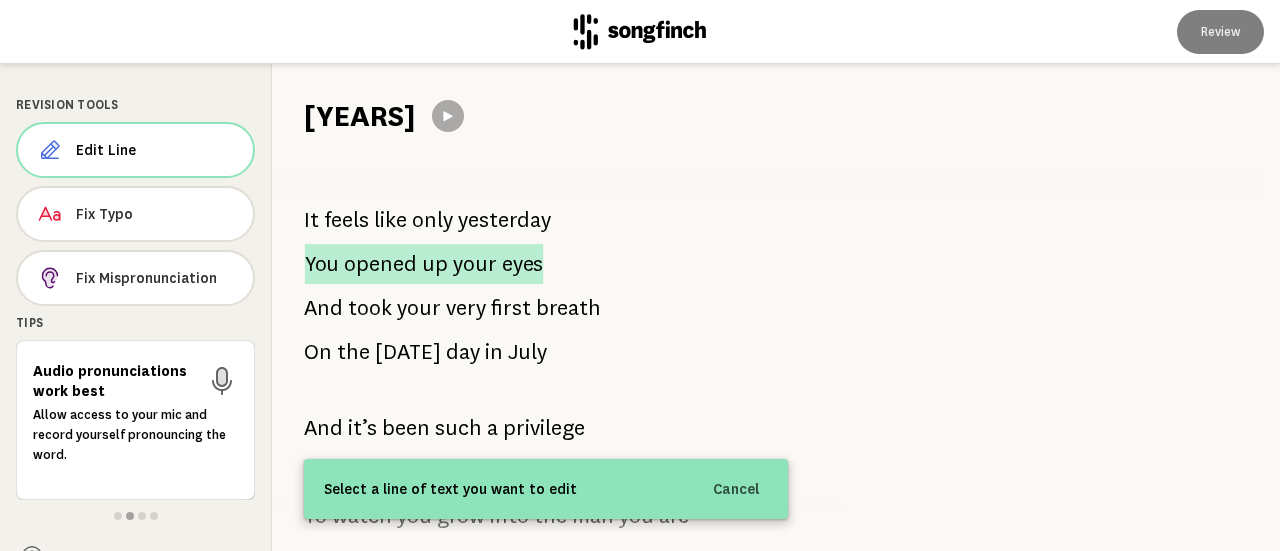 click on "opened" at bounding box center [380, 264] 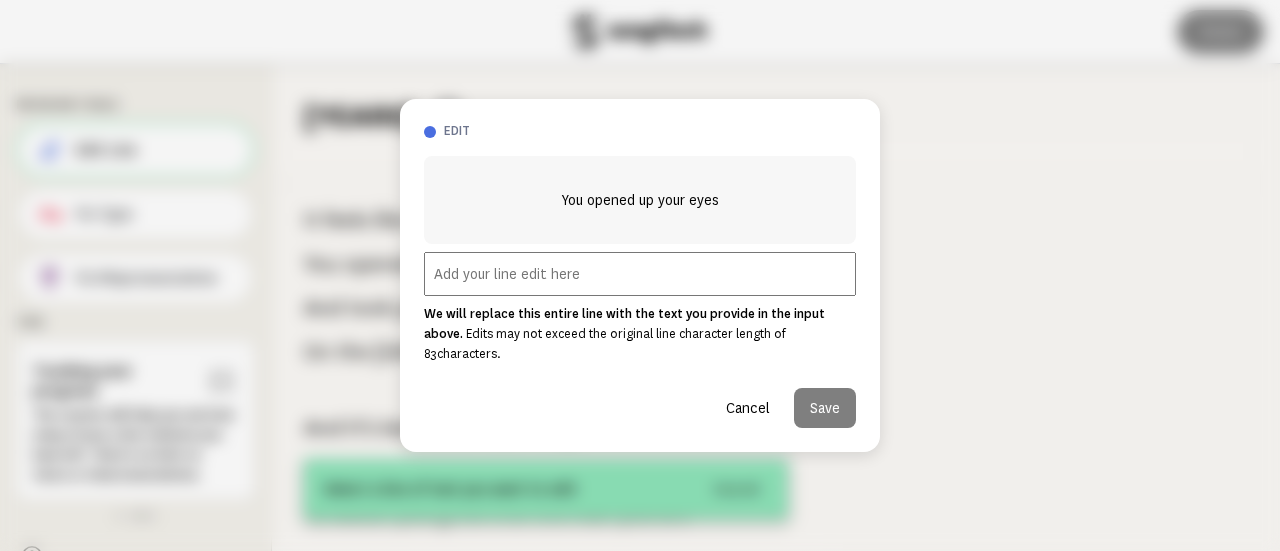 click at bounding box center (640, 274) 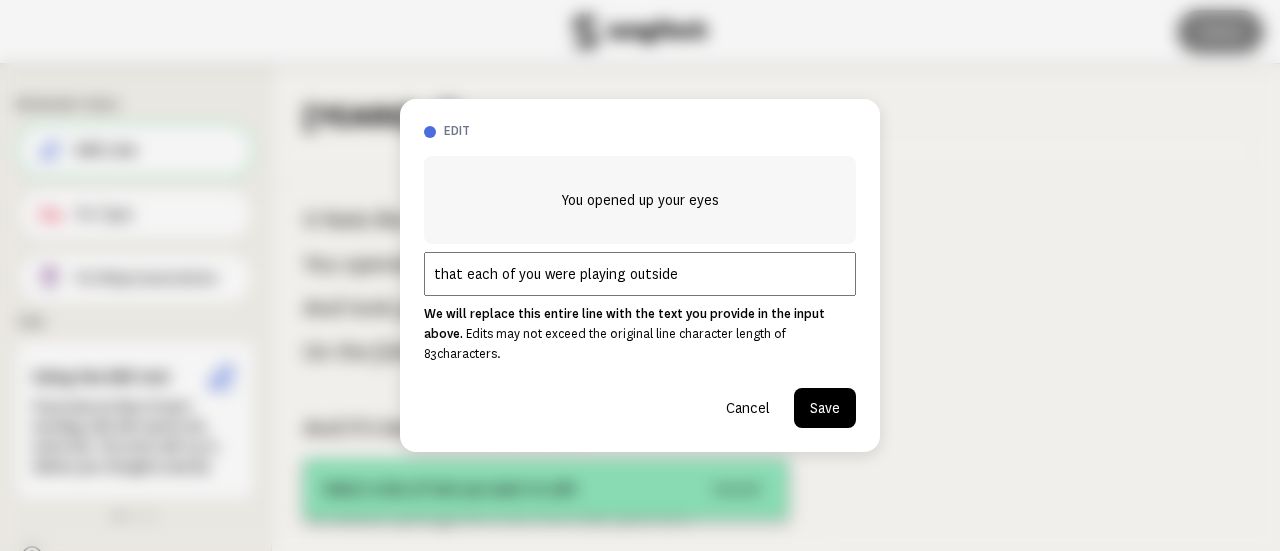 type on "that each of you were playing outside" 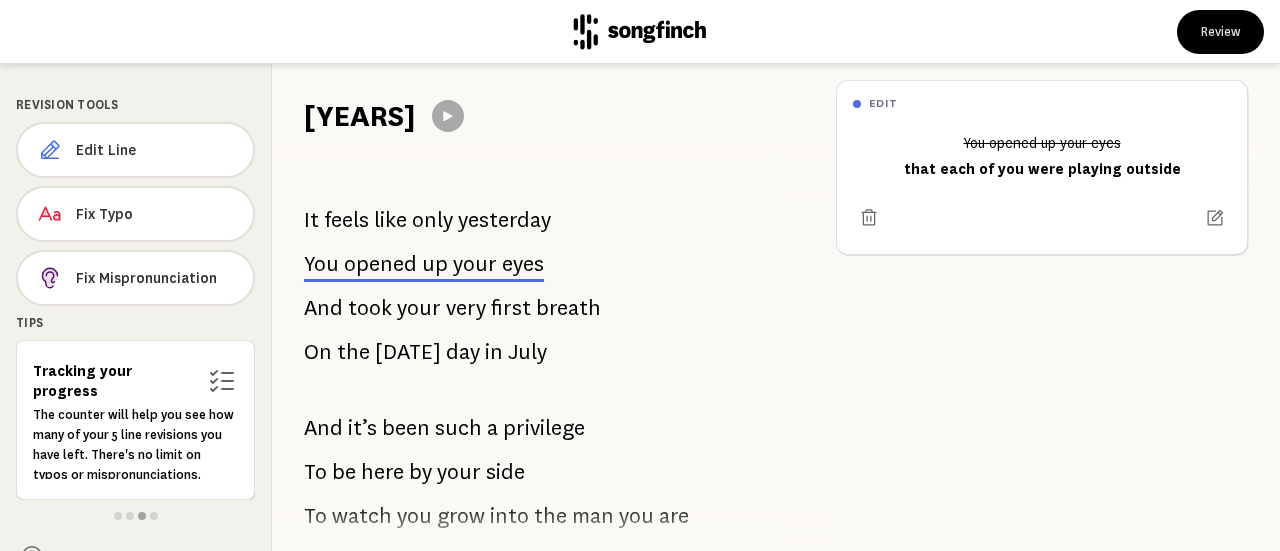 click on "your" at bounding box center [419, 308] 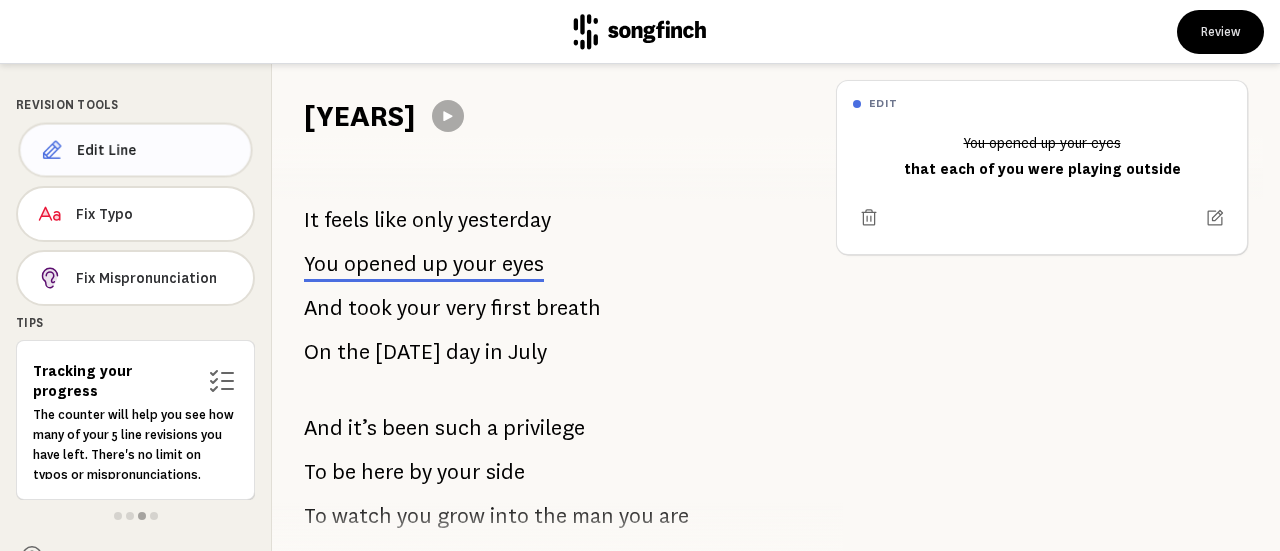 click on "Edit Line" at bounding box center (156, 150) 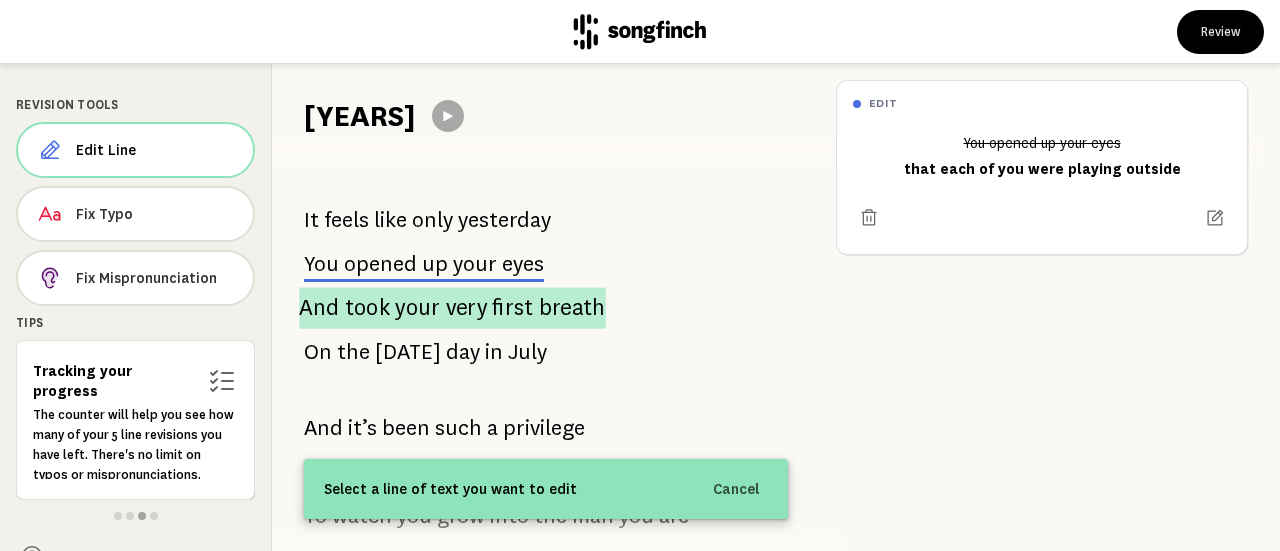 click on "very" at bounding box center [466, 307] 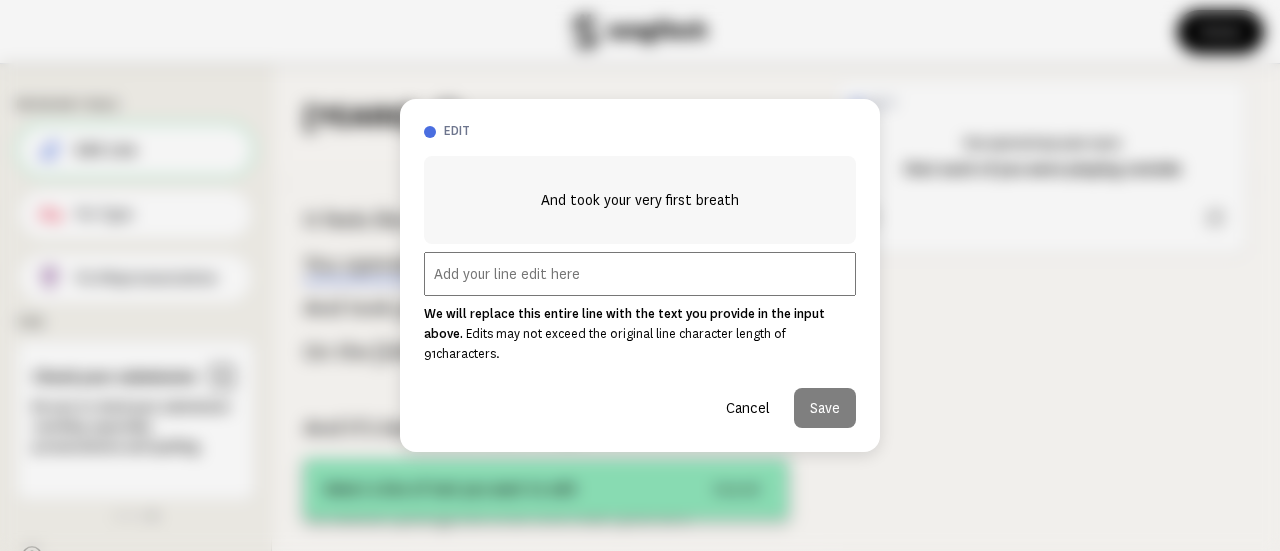 drag, startPoint x: 596, startPoint y: 285, endPoint x: 694, endPoint y: 281, distance: 98.0816 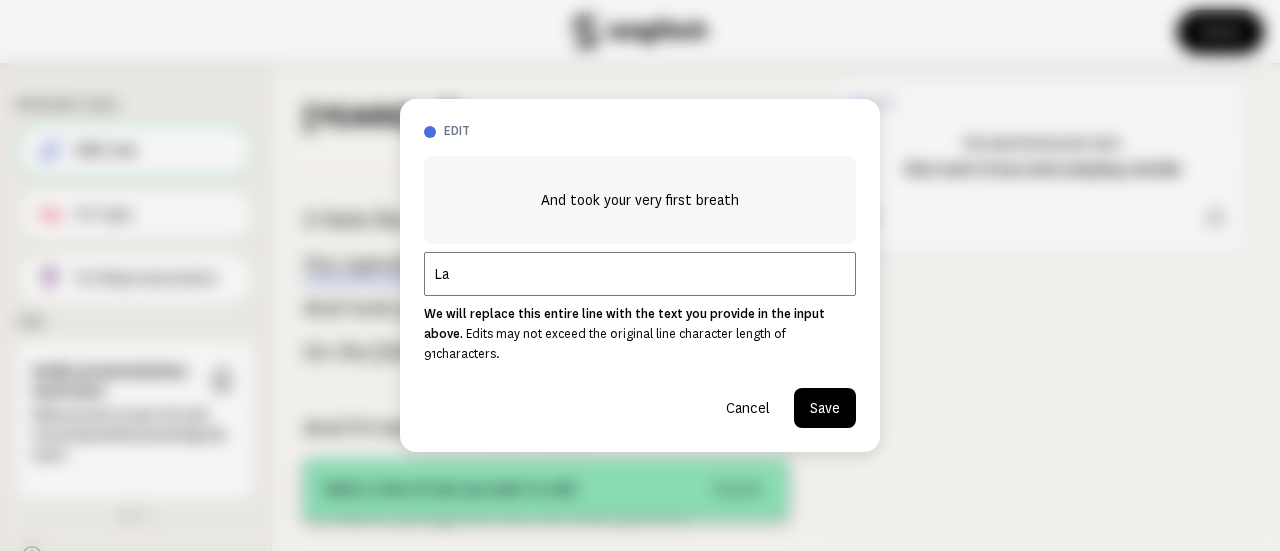 type on "L" 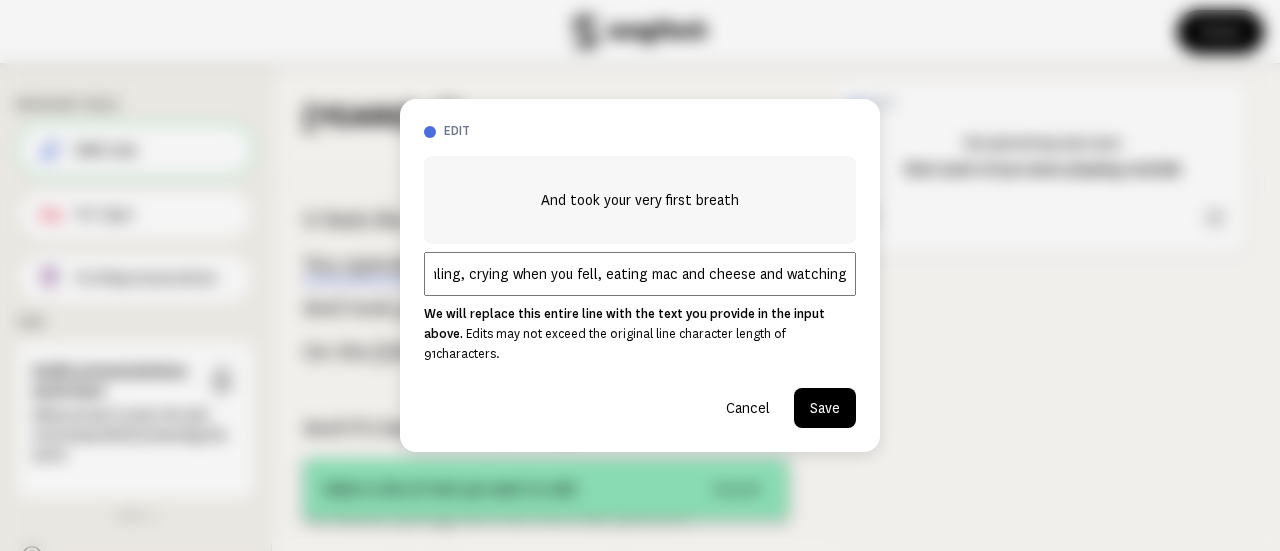 scroll, scrollTop: 0, scrollLeft: 38, axis: horizontal 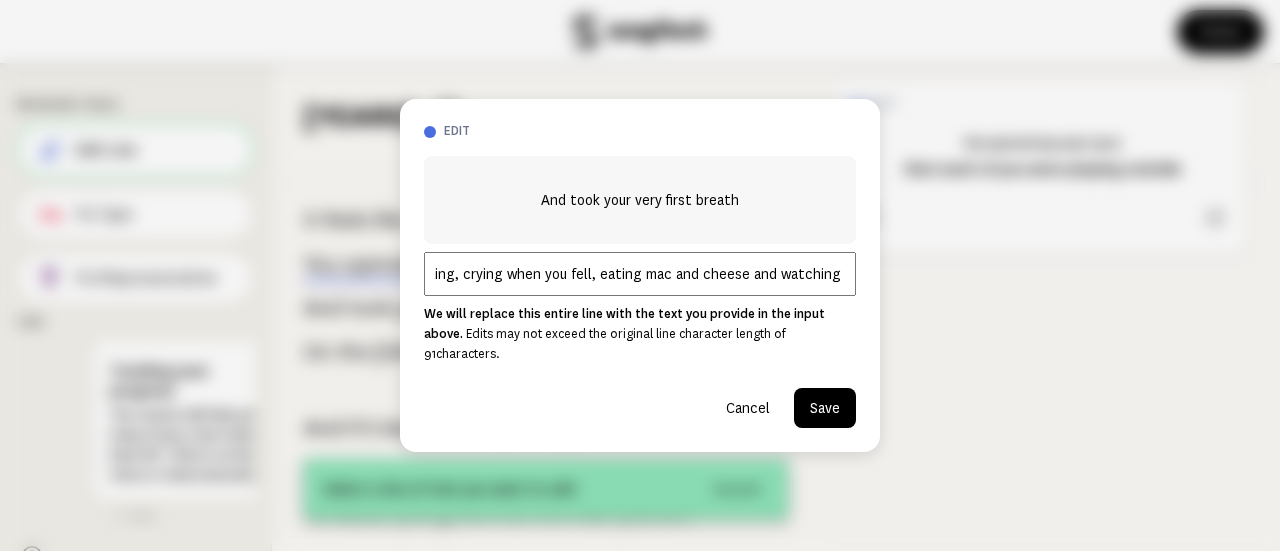 type on "laughling, crying when you fell, eating mac and cheese and watching tv" 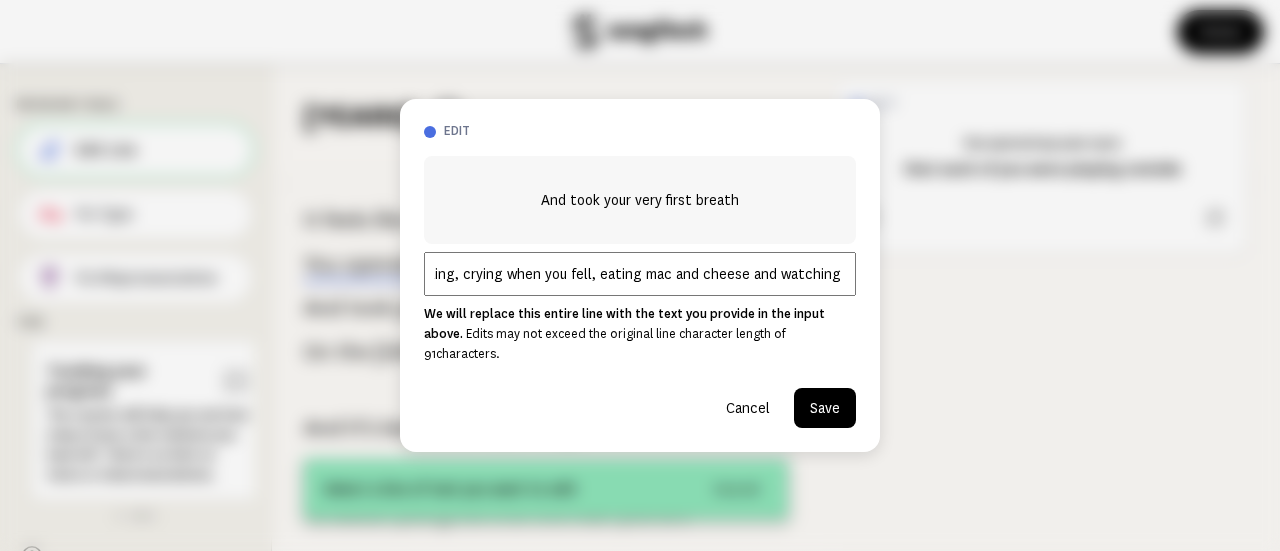 scroll, scrollTop: 0, scrollLeft: 0, axis: both 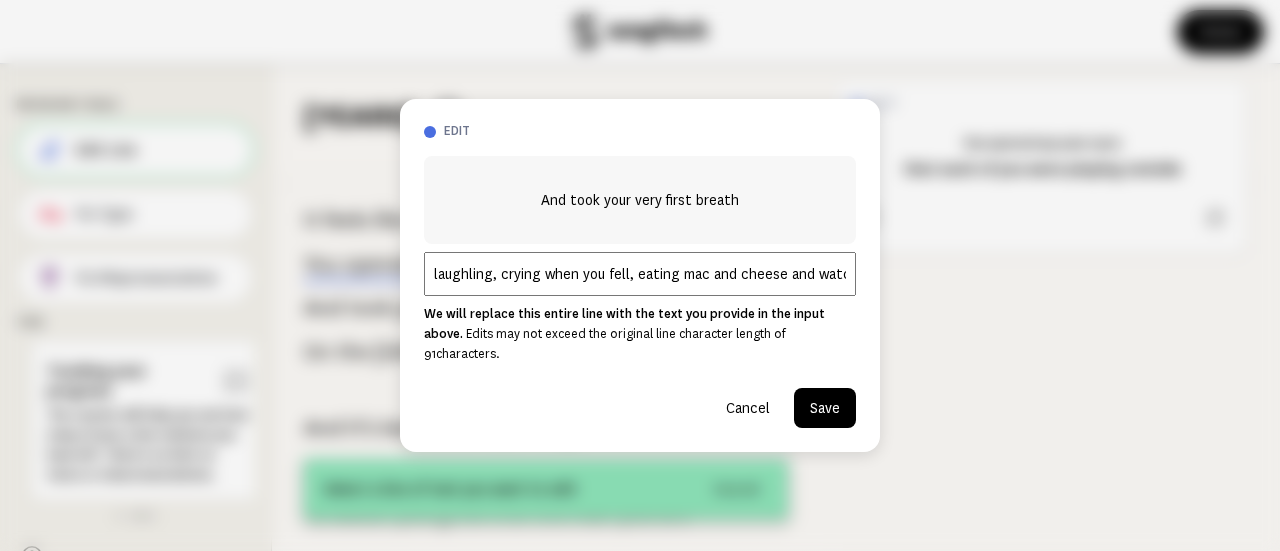 click on "Save" at bounding box center (825, 408) 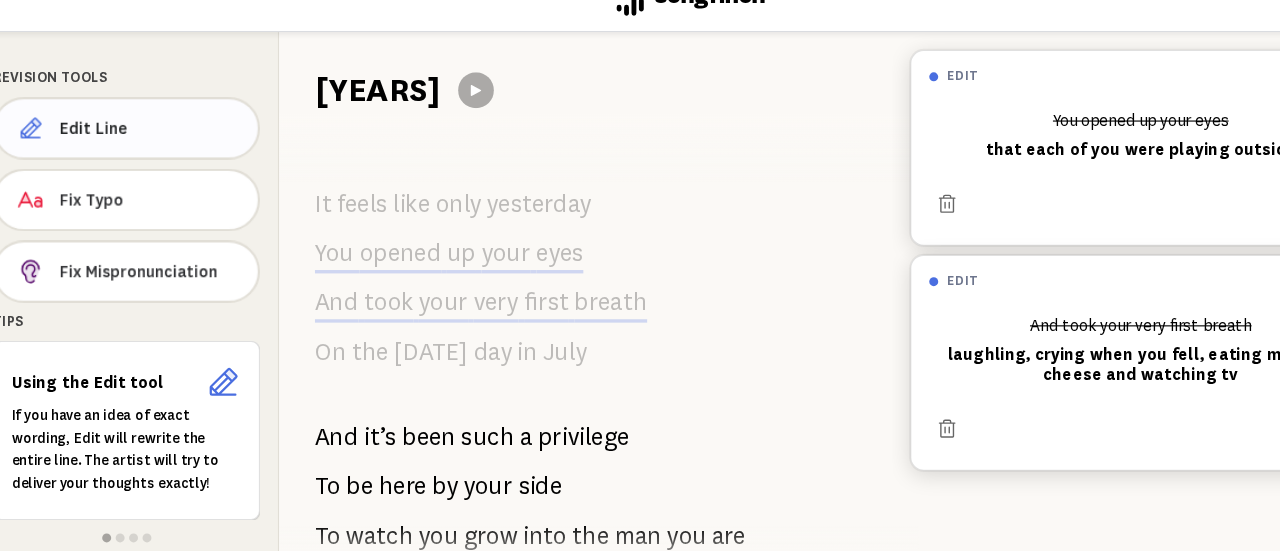 scroll, scrollTop: 287, scrollLeft: 0, axis: vertical 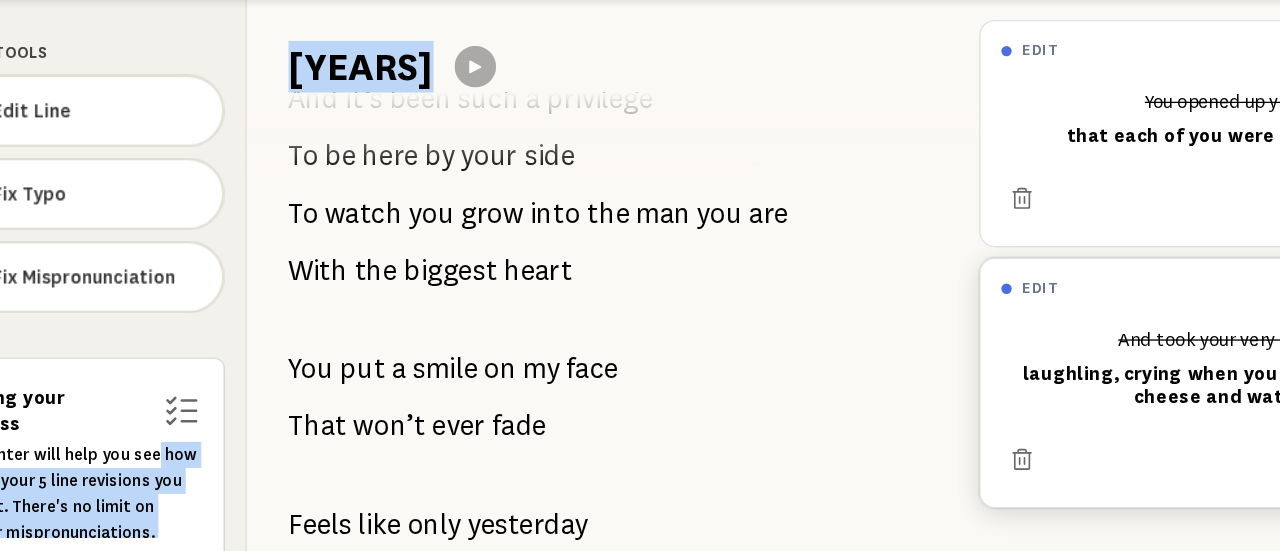 drag, startPoint x: 208, startPoint y: 408, endPoint x: 441, endPoint y: 424, distance: 233.5487 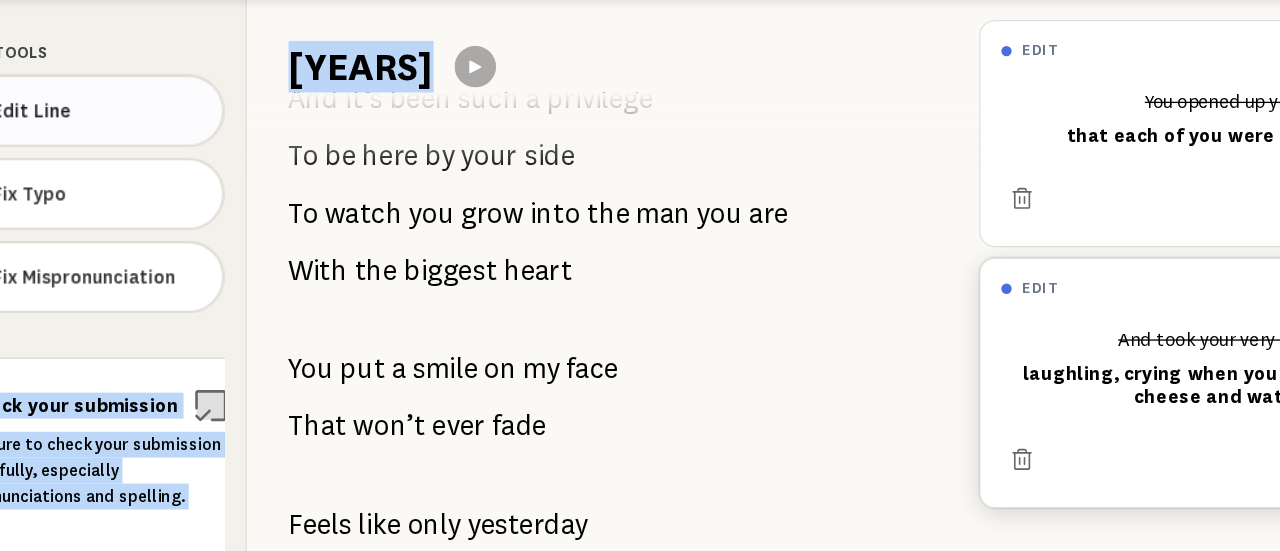click on "Edit Line" at bounding box center (156, 150) 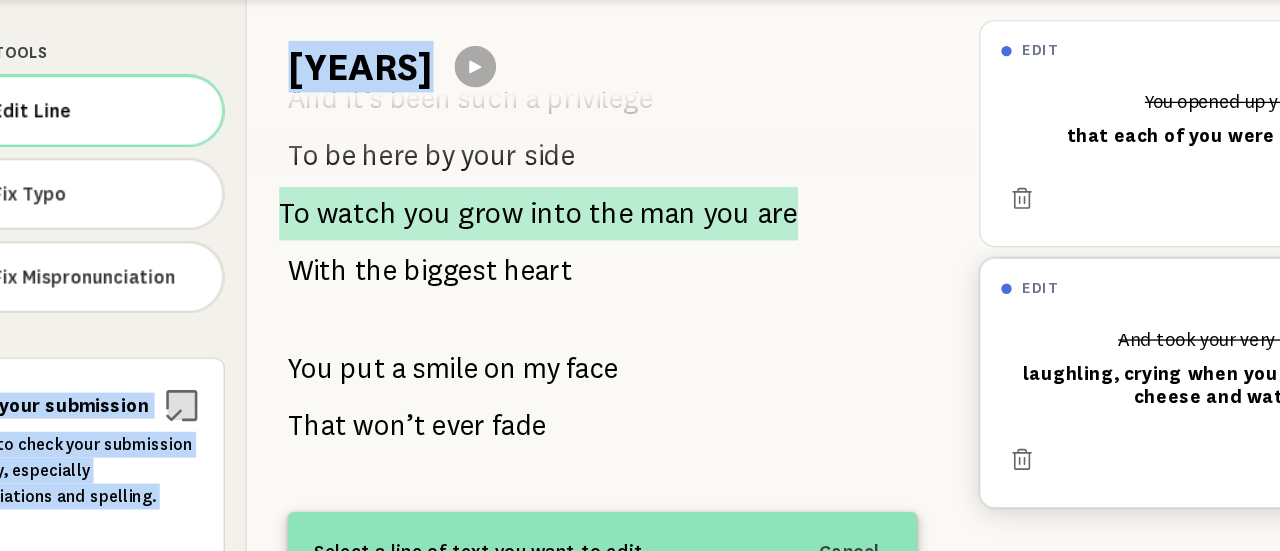 click on "watch" at bounding box center (357, 229) 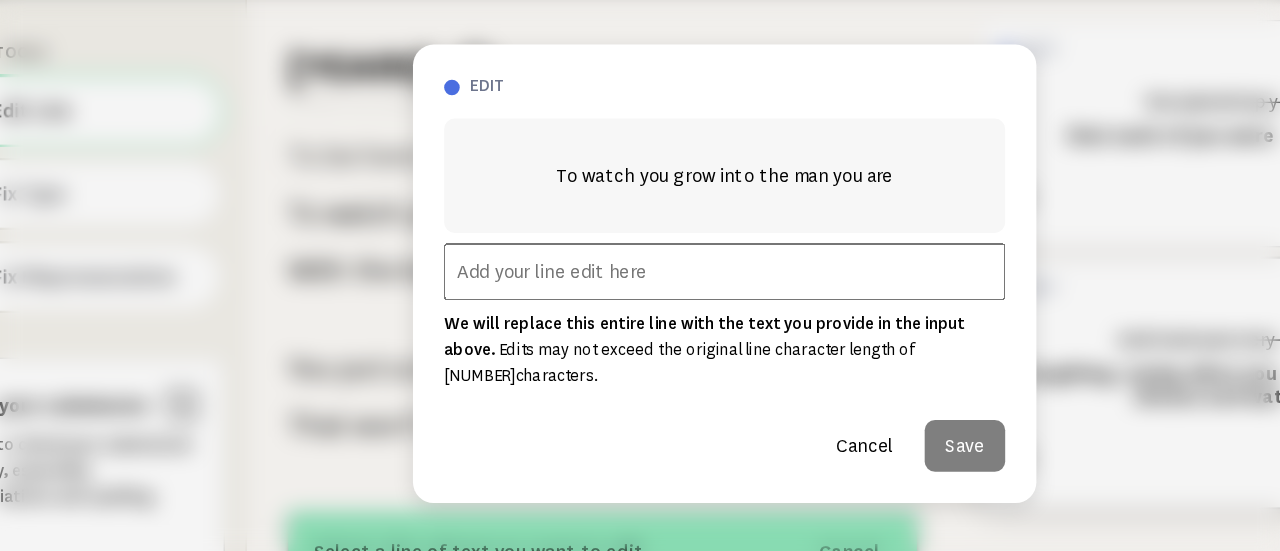 drag, startPoint x: 581, startPoint y: 274, endPoint x: 391, endPoint y: 276, distance: 190.01053 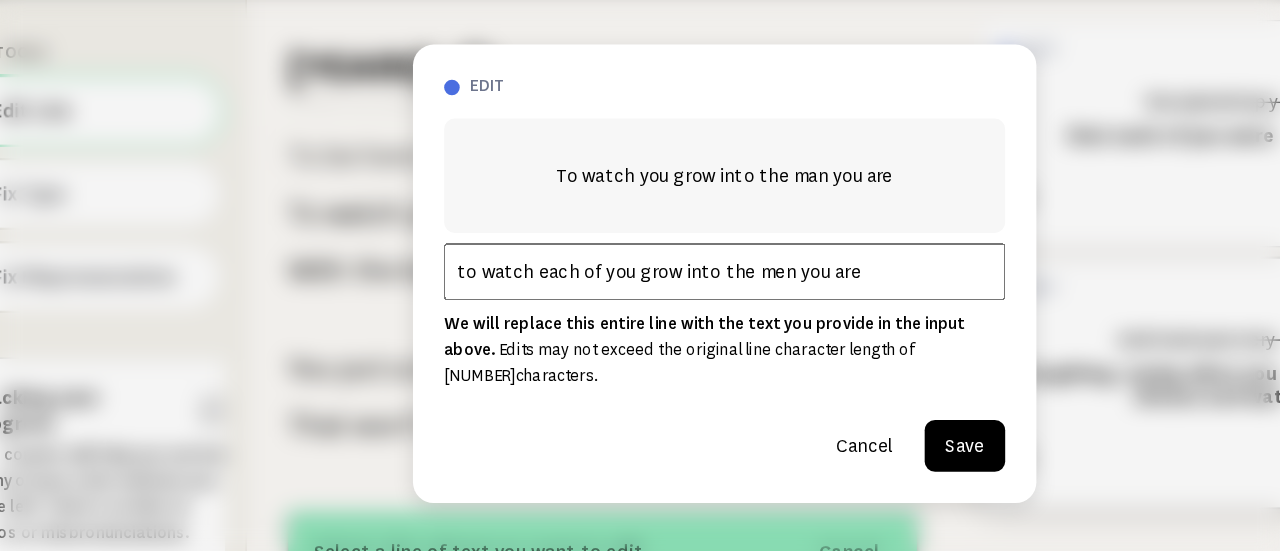 type on "to watch each of you grow into the men you are" 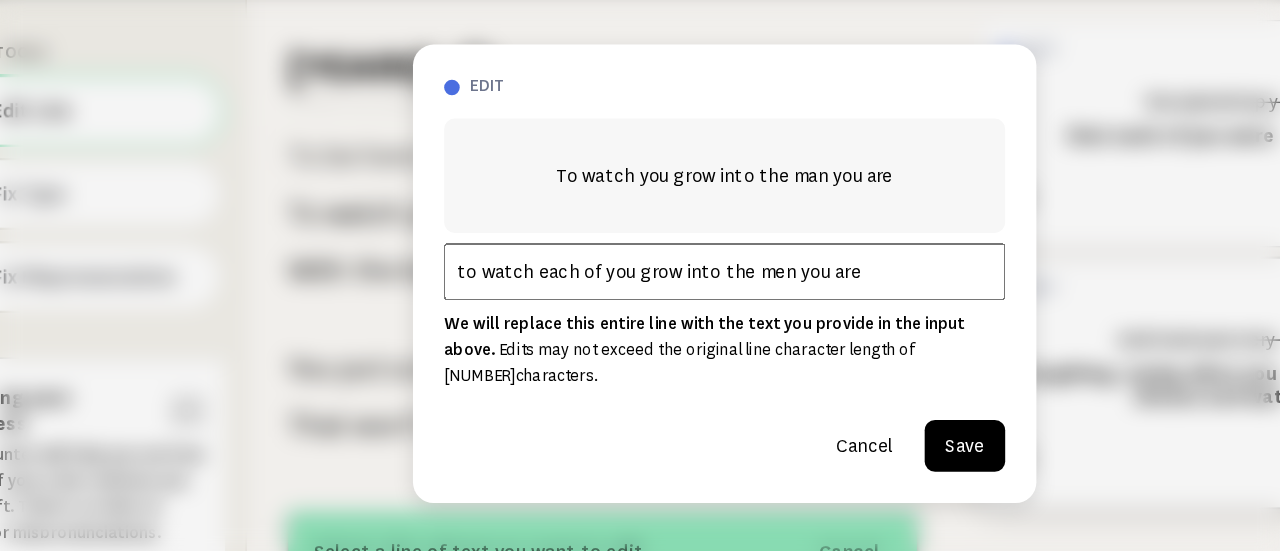 click on "Save" at bounding box center [825, 408] 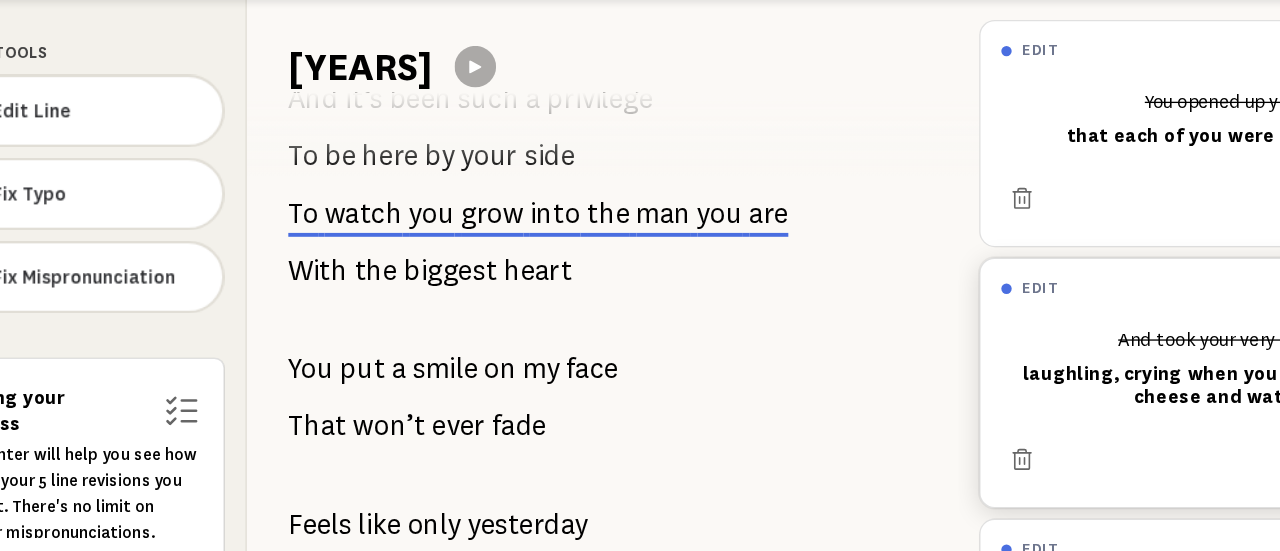 click on "edit You opened up your eyes that each of you were playing outside edit And took your very first breath laughling, crying when you fell, eating mac and cheese and watching tv edit To watch you grow into the man you are to watch each of you grow into the men you are" at bounding box center (1050, 307) 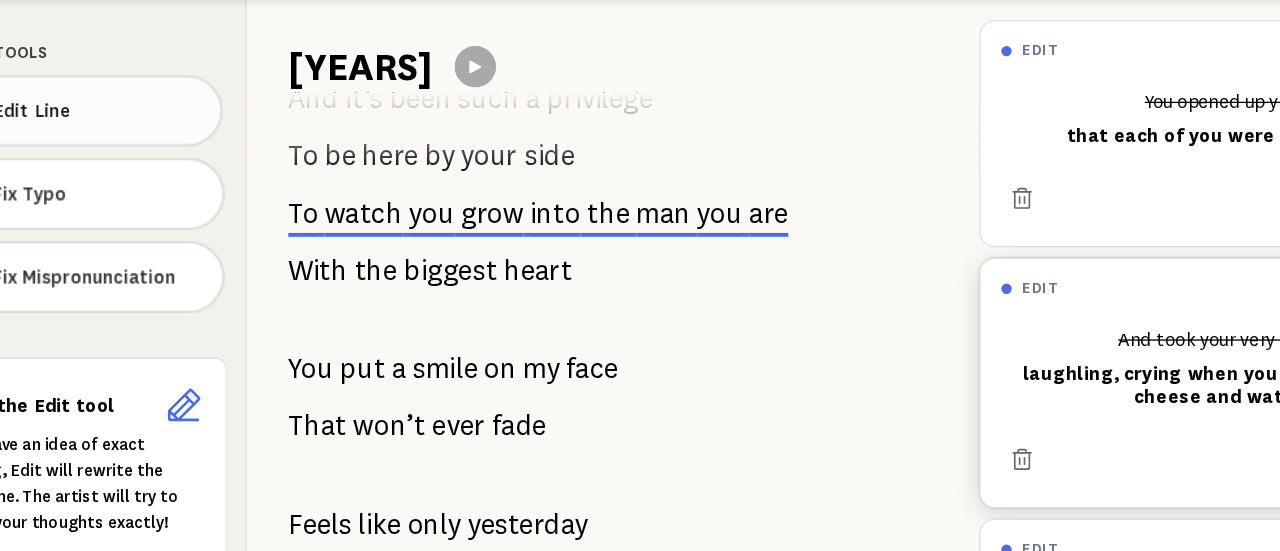 click on "Edit Line" at bounding box center [156, 150] 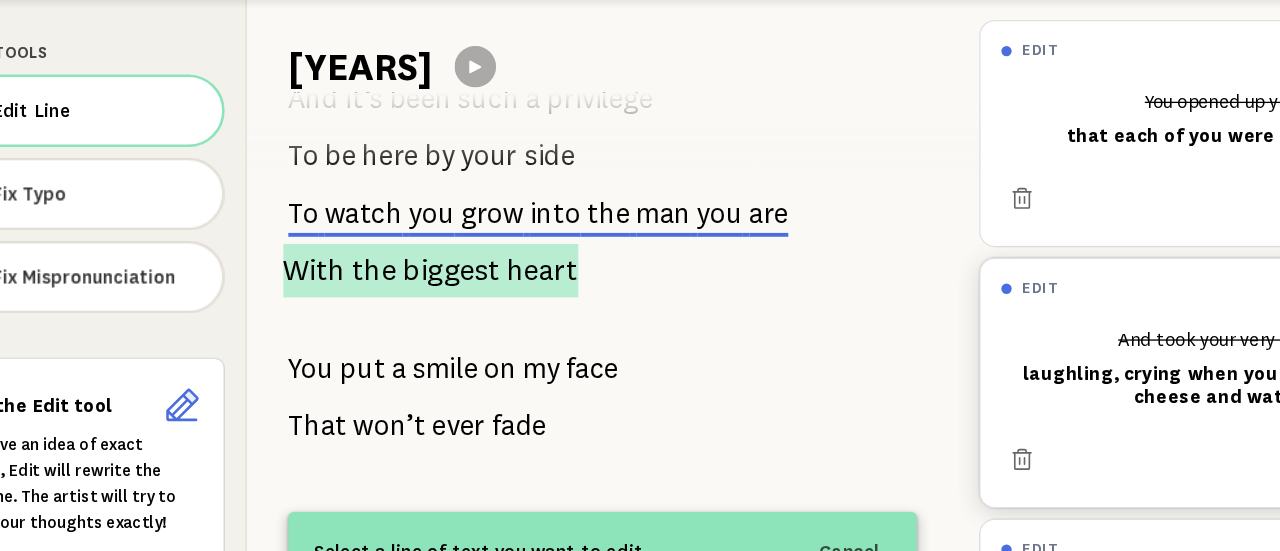 click on "With   the   biggest   heart" at bounding box center (413, 273) 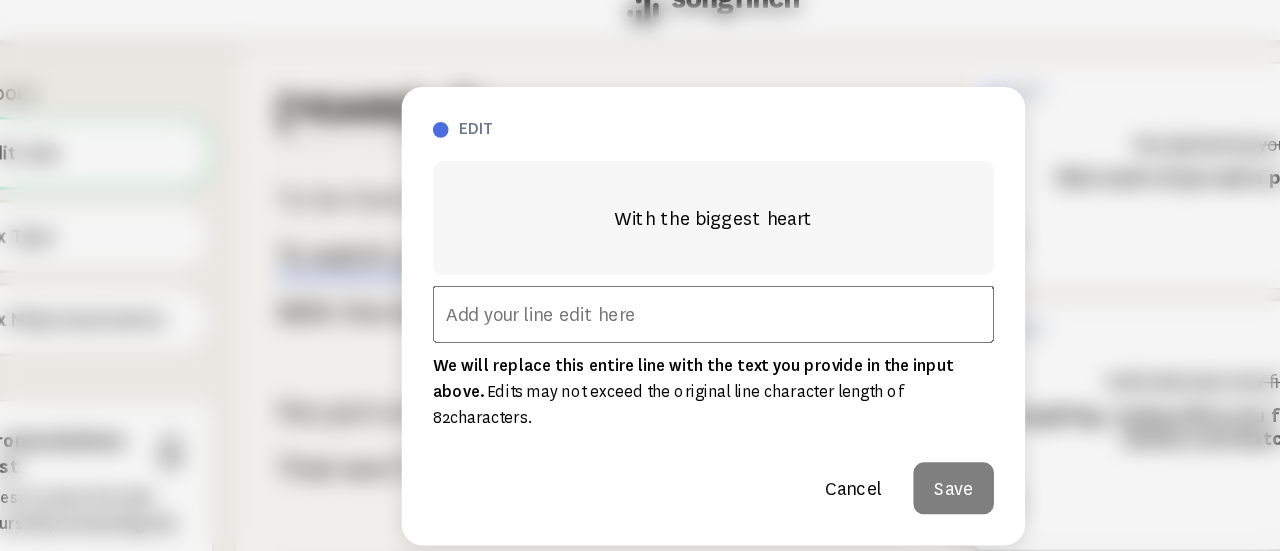 click at bounding box center [640, 274] 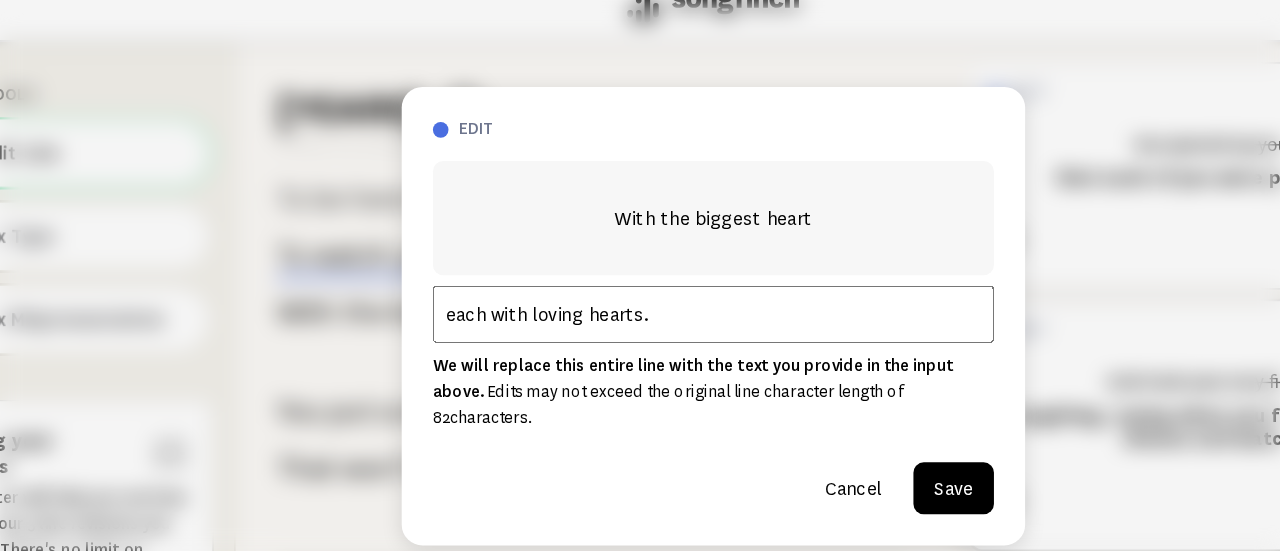 type on "each with loving hearts." 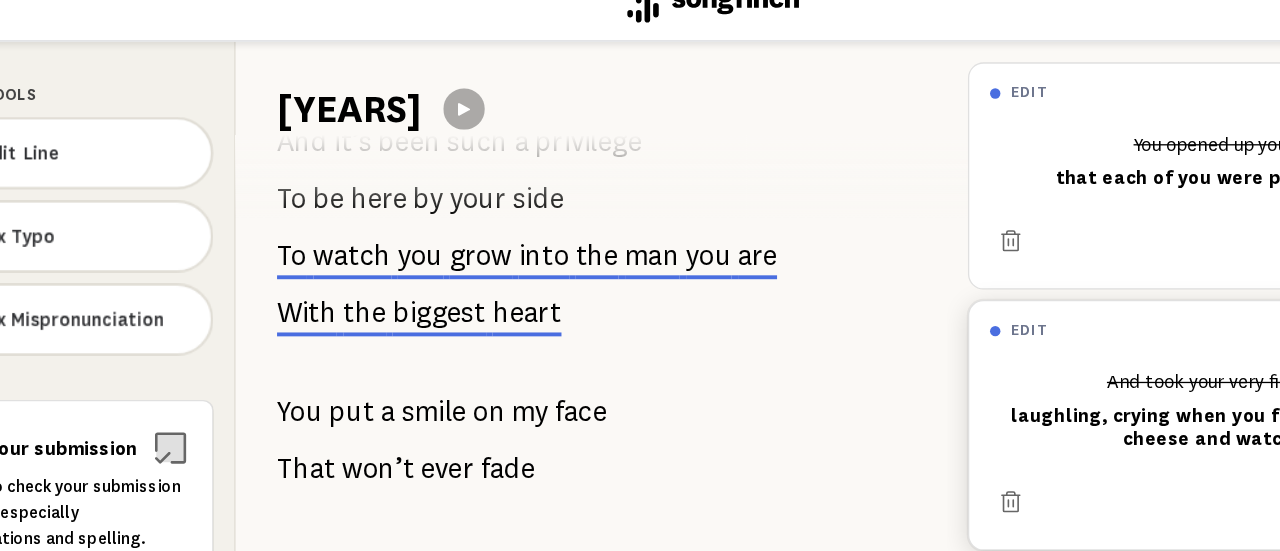 click on "It   feels   like   only   yesterday   You   opened   up   your   eyes   And   took   your   very   first   breath   On   the   [DATE]   And   it’s   been   such   a   privilege   To   be   here   by   your   side   To   watch   you   grow   into   the   man   you   are   With   the   biggest   heart   You   put   a   smile   on   my   face   That   won’t   ever   fade   Feels   like   only   yesterday   You   were   playing   in   a   band   Practicing   in   our   garage   Big   dreams,   guitar   in   hand   Where   did   all   the   time   go?   Yesterday   was   long   ago   One   thing   will   be   true   No   matter   what   you   do   I   will   always   love   you,   [NAME]   Since   you   were   young   You’ve   had   a   way   of   lighting   up   the   room   You   bring   a   smile   to   everyone   It’s   the   magic   within   you   You   love   all   of   your   fur   babies   And   Echo,   your   Nephew   Your   wife   and   all   your   brothers   Feel   the   love" at bounding box center (546, 343) 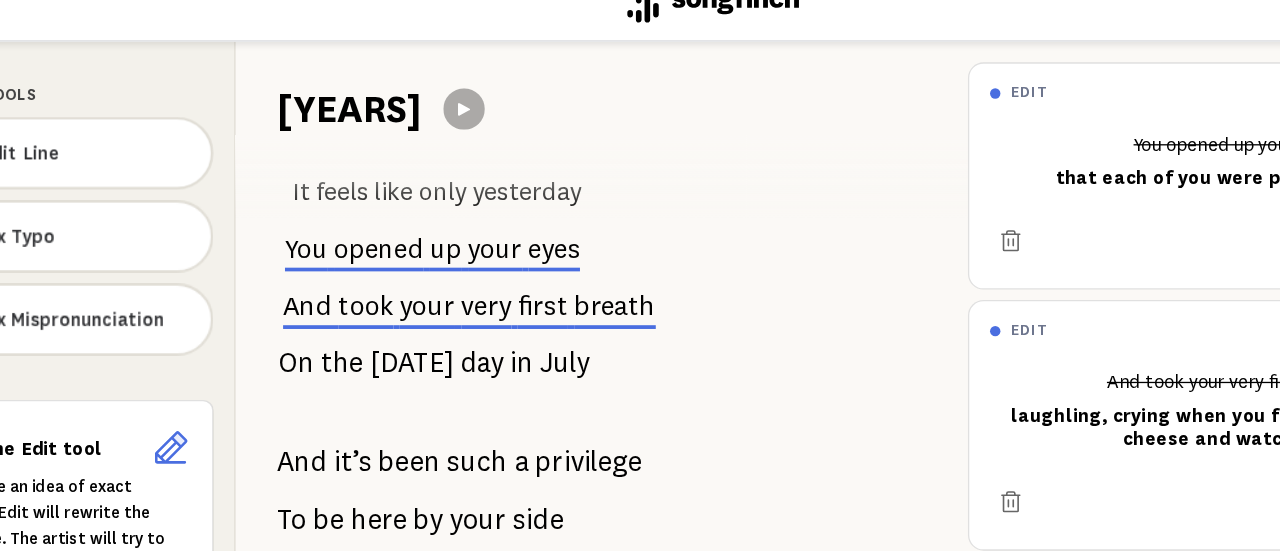 scroll, scrollTop: 0, scrollLeft: 0, axis: both 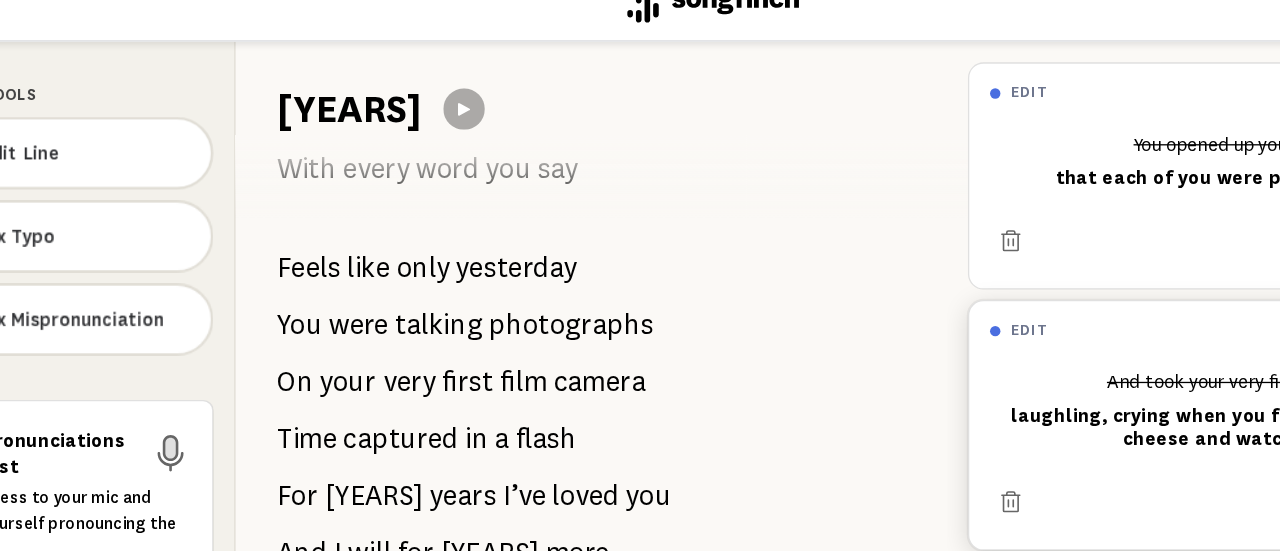 drag, startPoint x: 100, startPoint y: 146, endPoint x: 660, endPoint y: 252, distance: 569.94385 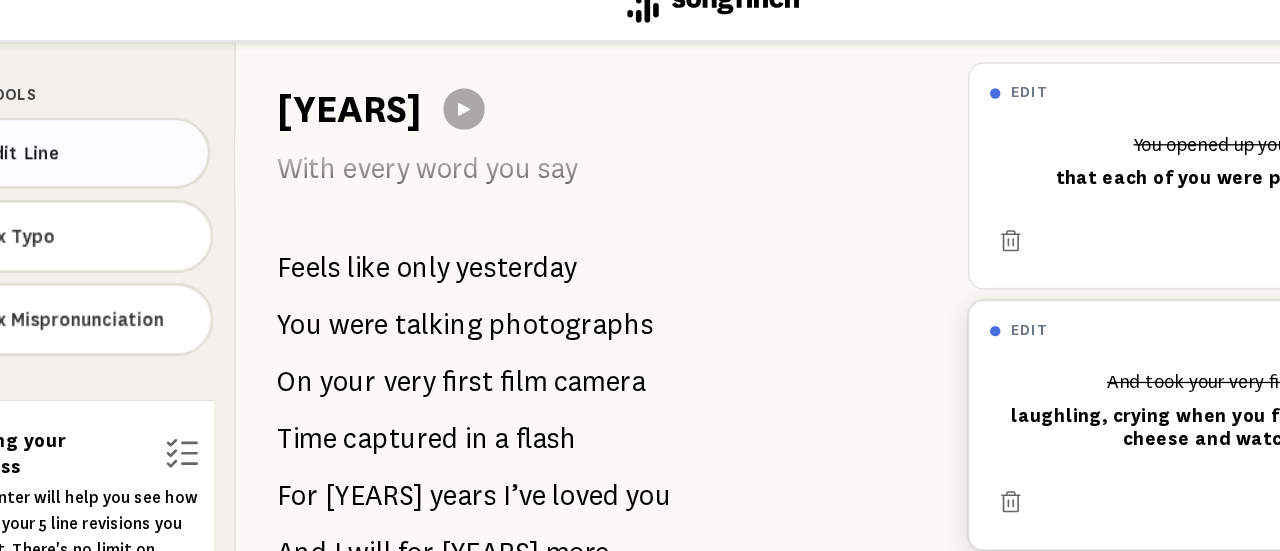 click on "Edit Line" at bounding box center [156, 150] 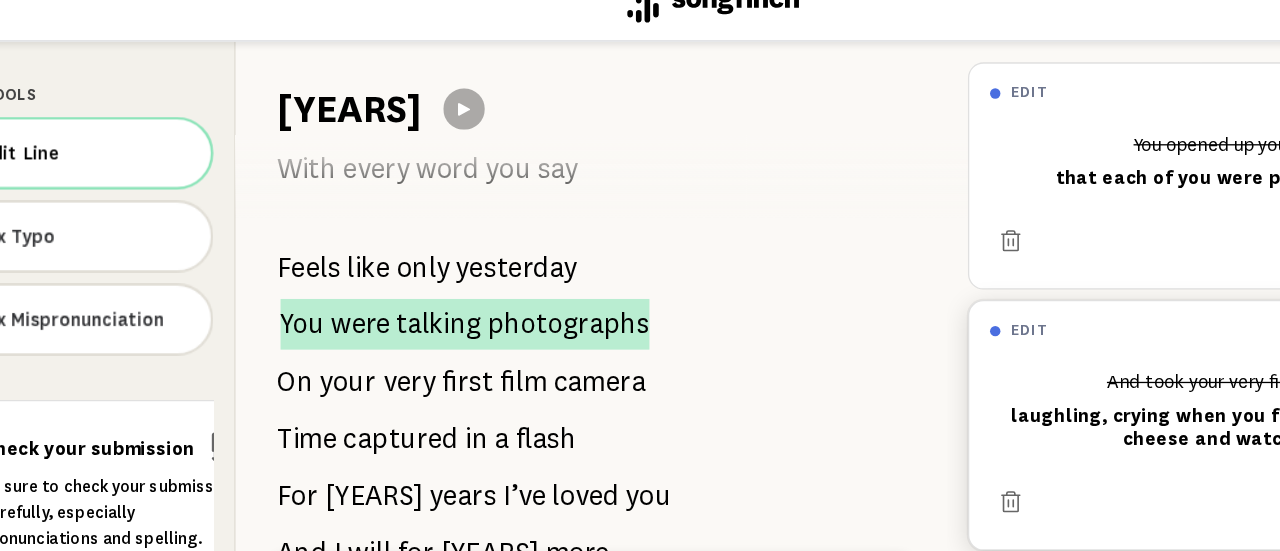 click on "talking" at bounding box center (429, 281) 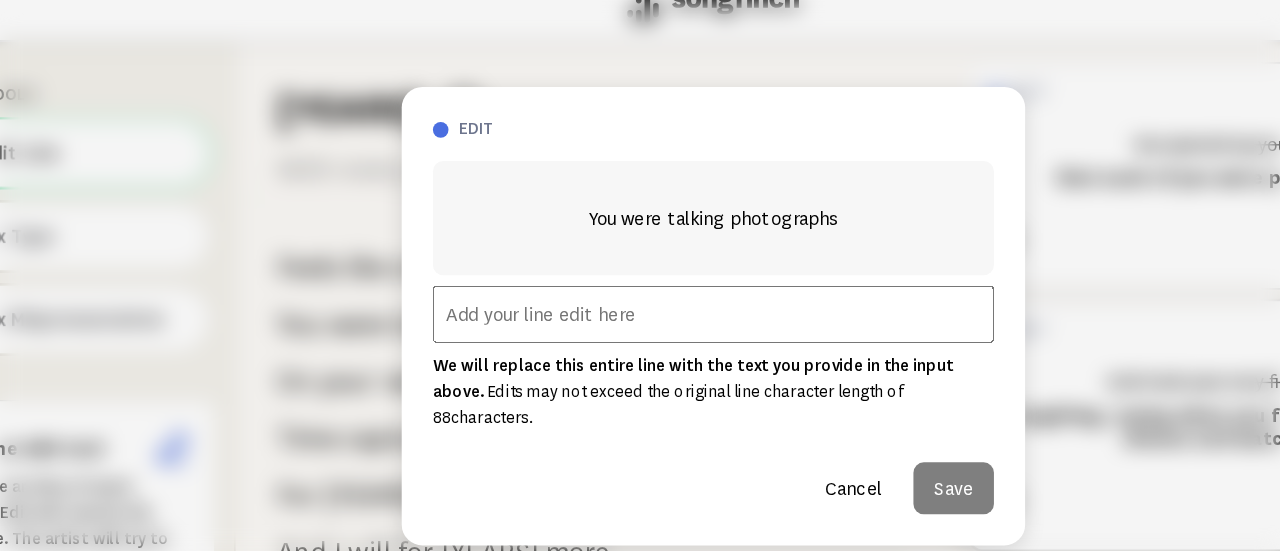 click at bounding box center (640, 274) 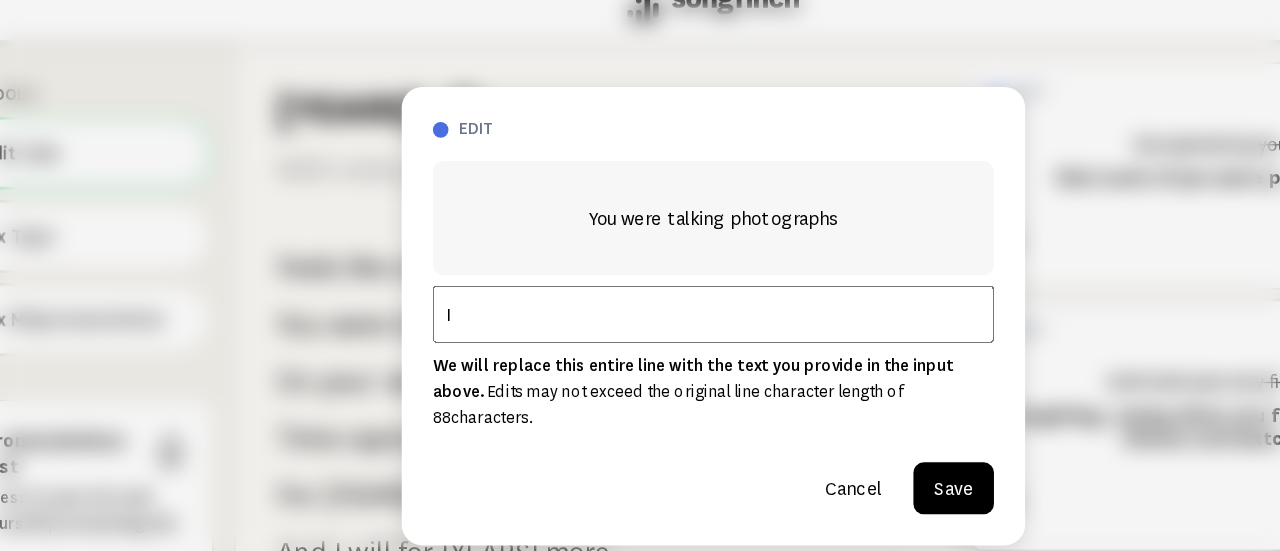 type on "I" 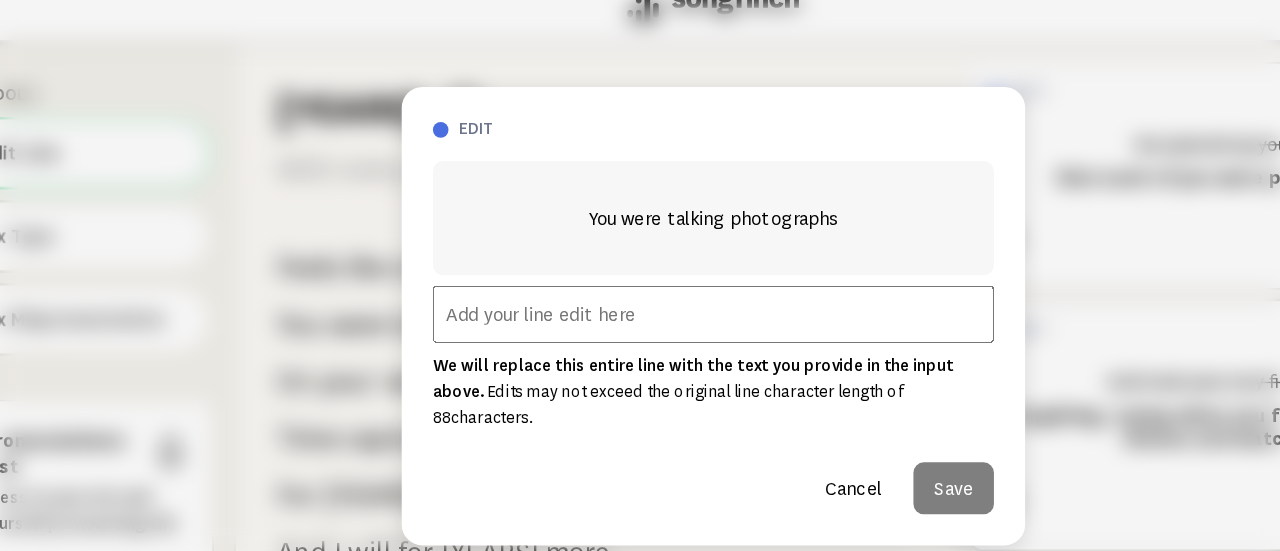 type on "Y" 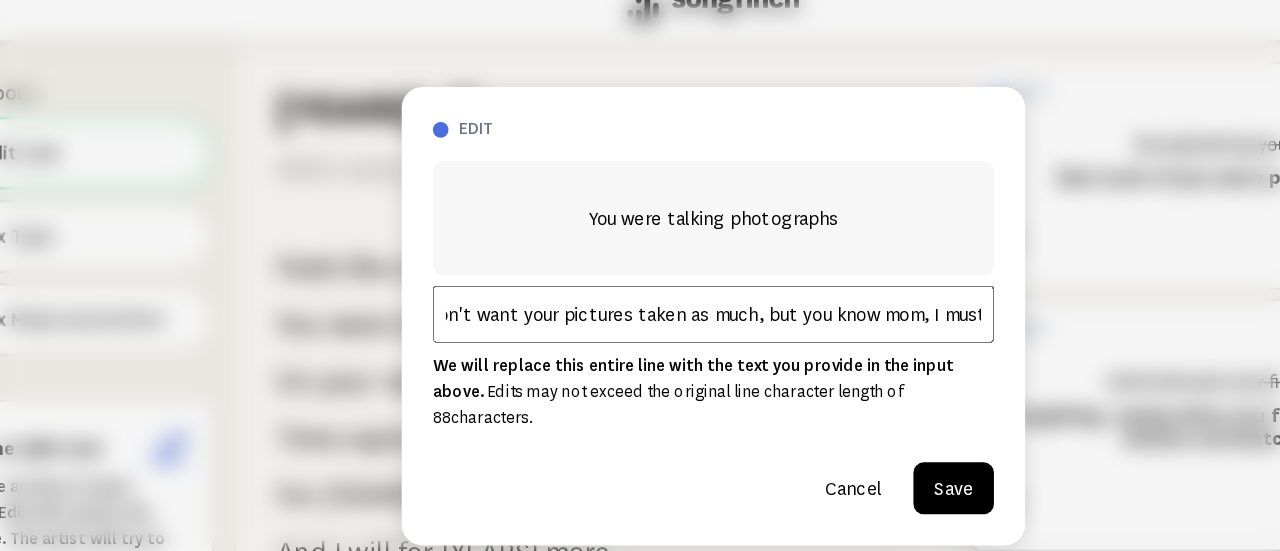 scroll, scrollTop: 0, scrollLeft: 96, axis: horizontal 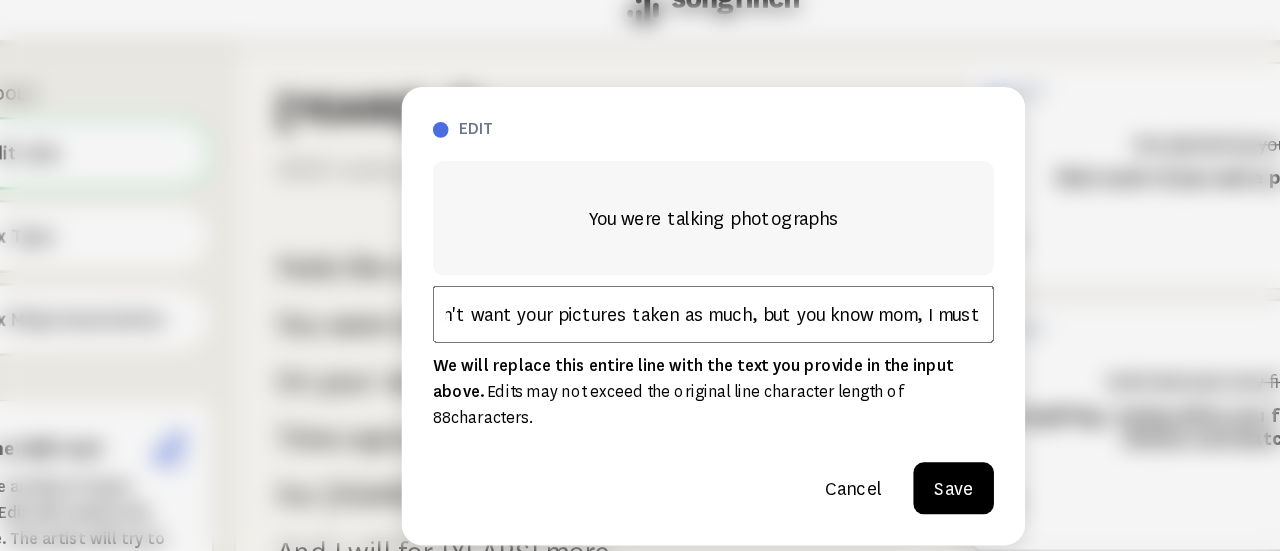 type on "As men you don't want your pictures taken as much, but you know mom, I must." 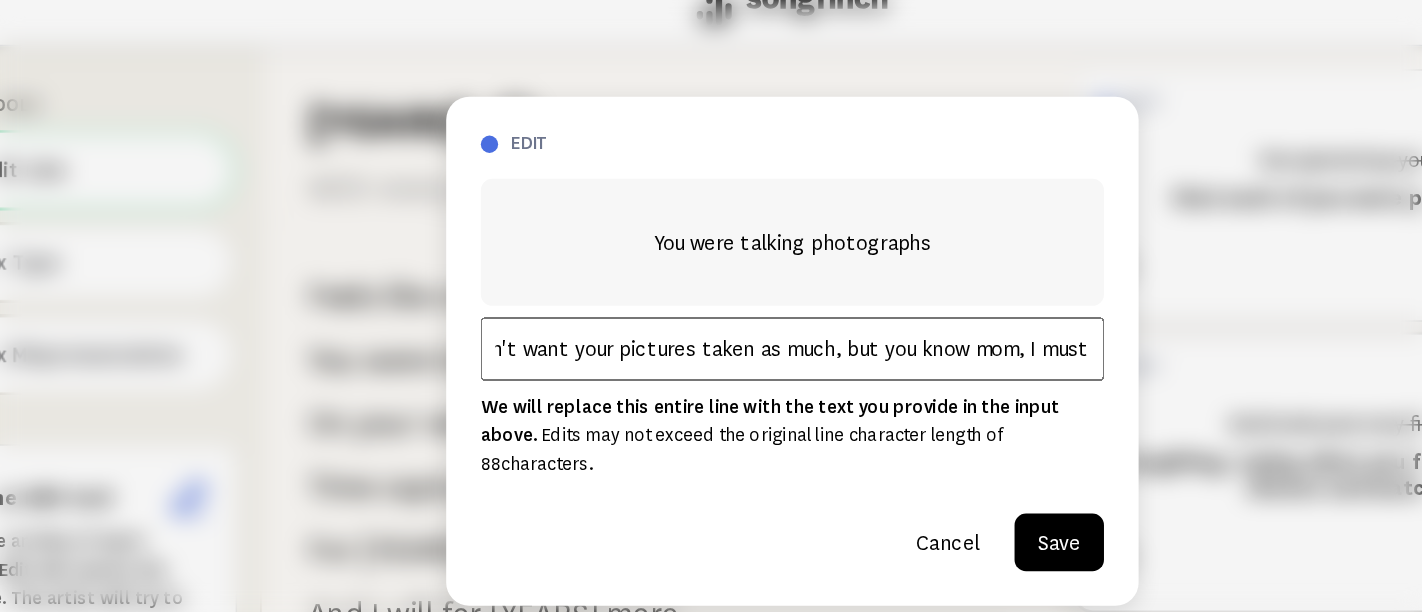 scroll, scrollTop: 0, scrollLeft: 0, axis: both 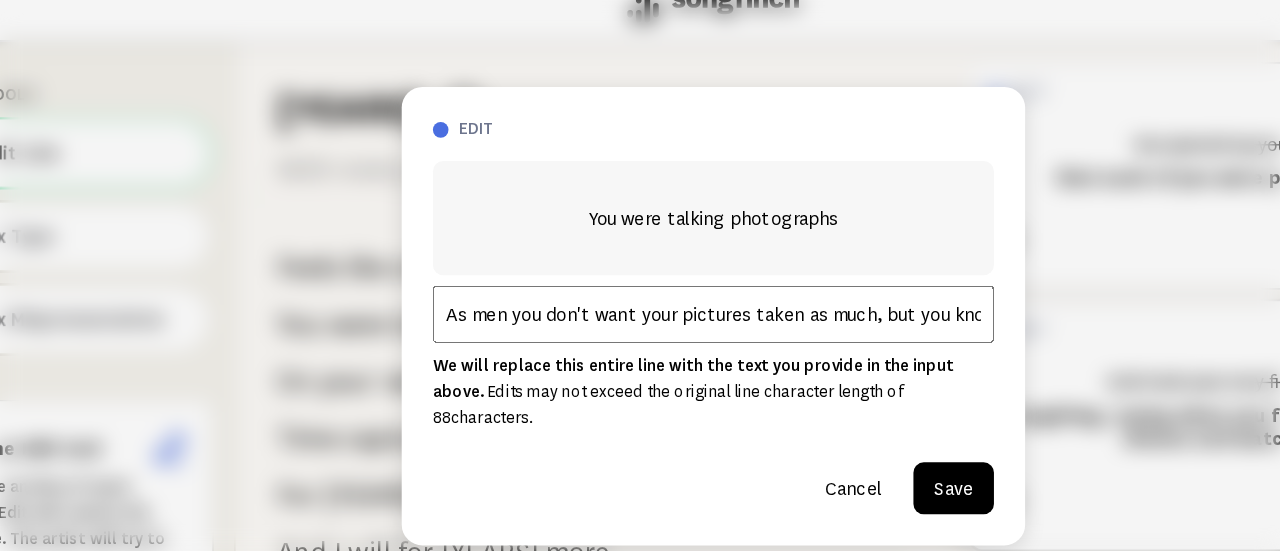 click on "Save" at bounding box center (825, 408) 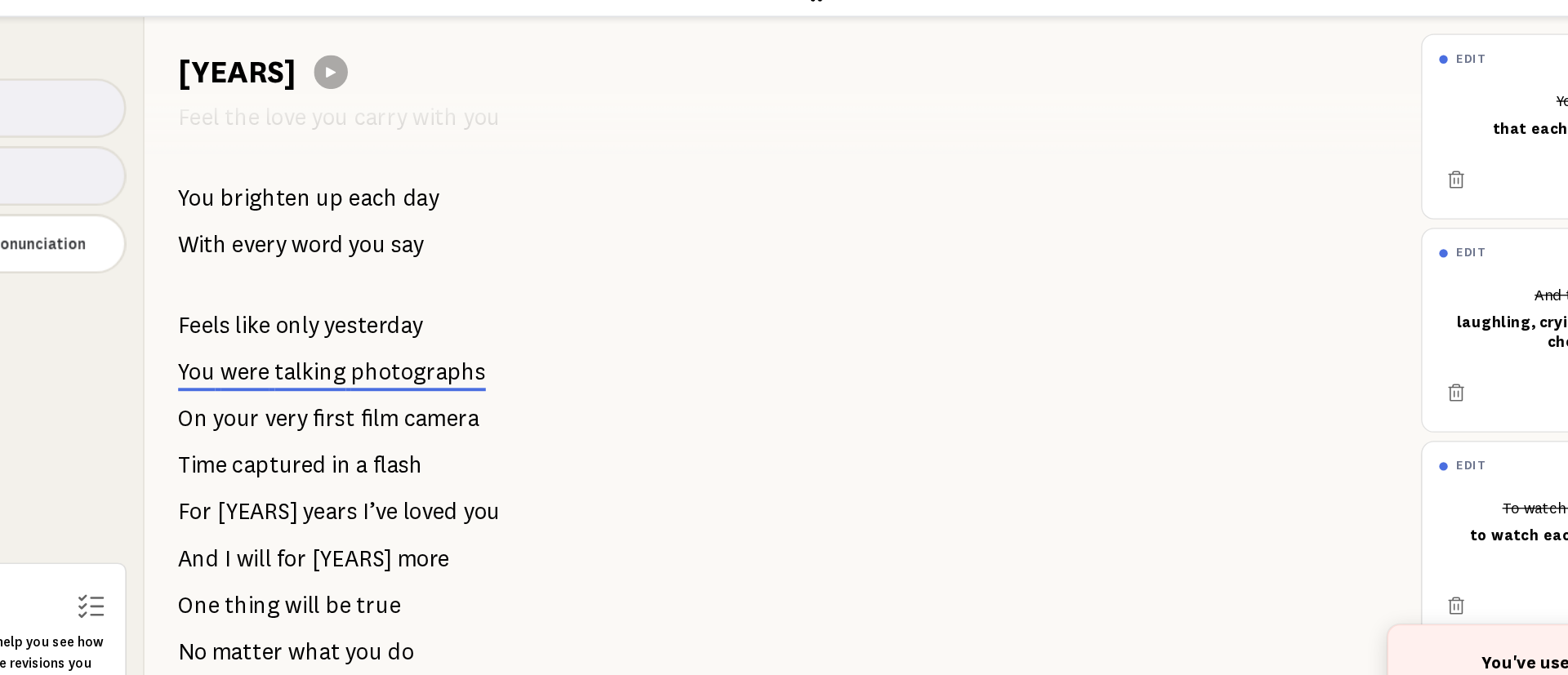 scroll, scrollTop: 914, scrollLeft: 0, axis: vertical 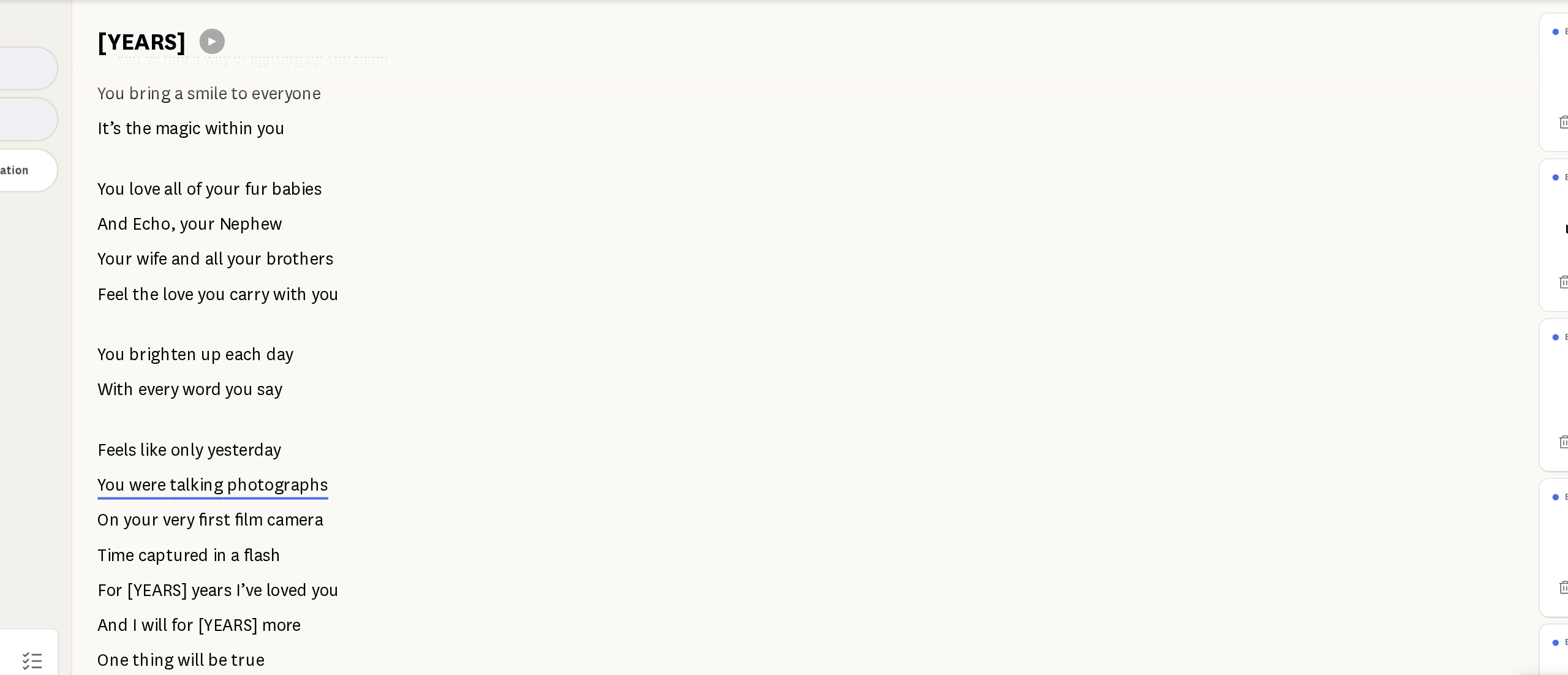 drag, startPoint x: 635, startPoint y: 21, endPoint x: 734, endPoint y: 378, distance: 370.47267 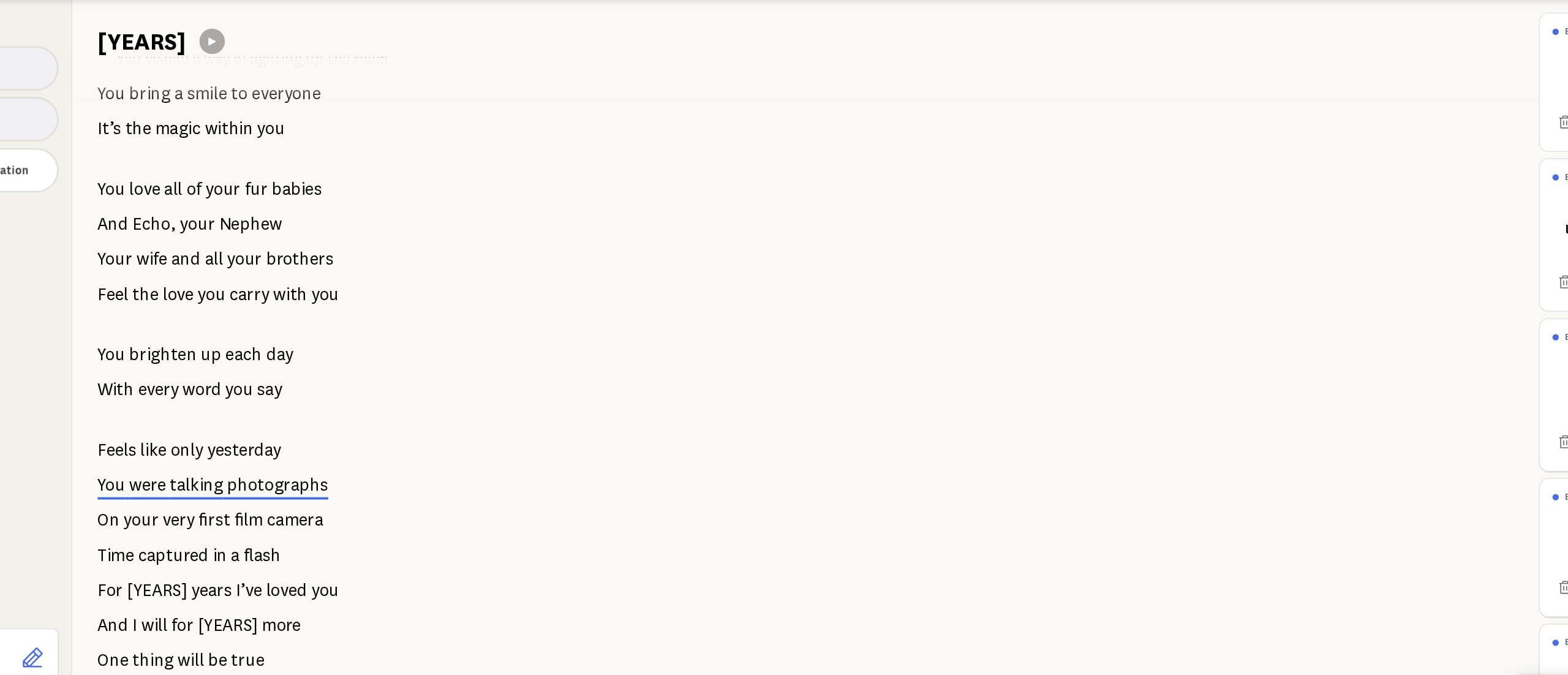 click on "smile" at bounding box center (271, 111) 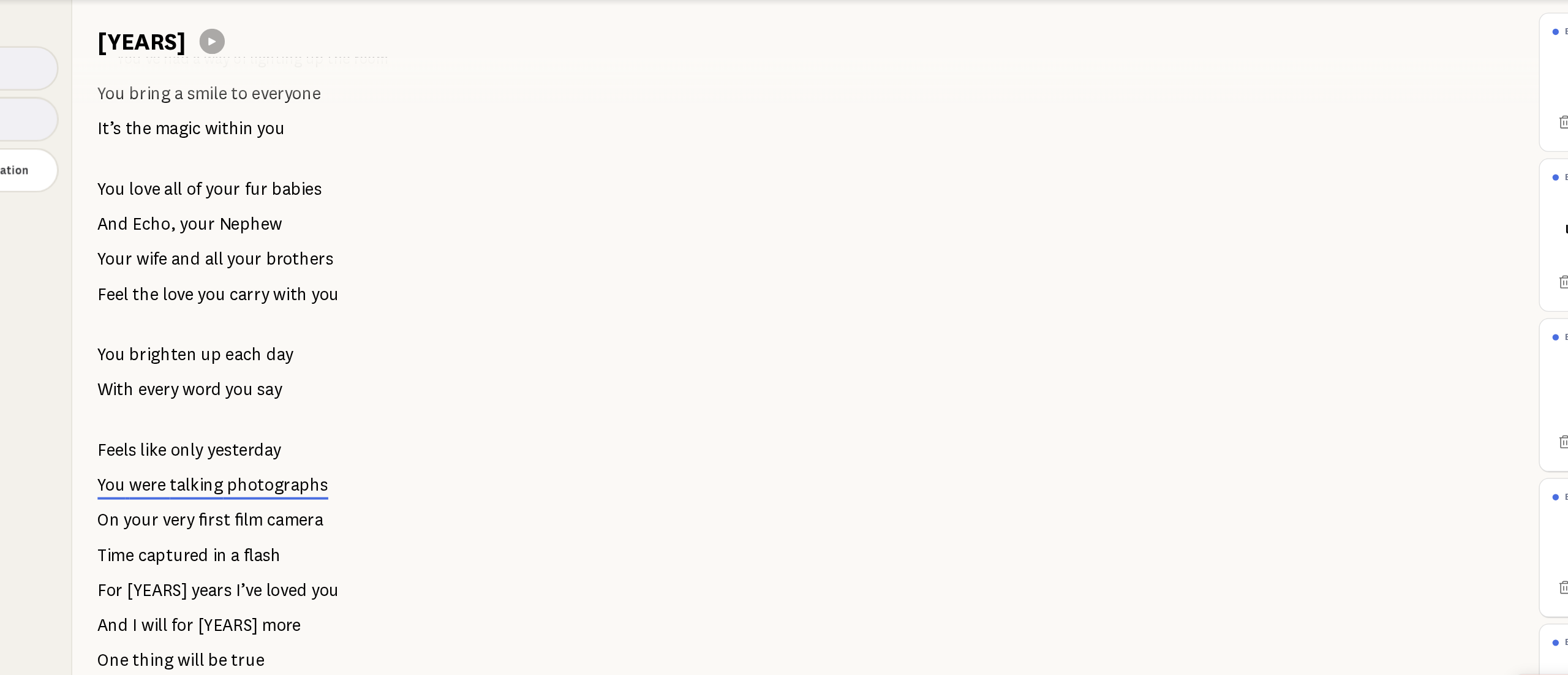 click on "Revision Tools Edit Line Fix Typo Fix Mispronunciation Tips Using the Edit tool If you have an idea of exact wording, Edit will rewrite the entire line. The artist will try to deliver your thoughts exactly! Audio pronunciations work best Allow access to your mic and record yourself pronouncing the word." at bounding box center (83, 357) 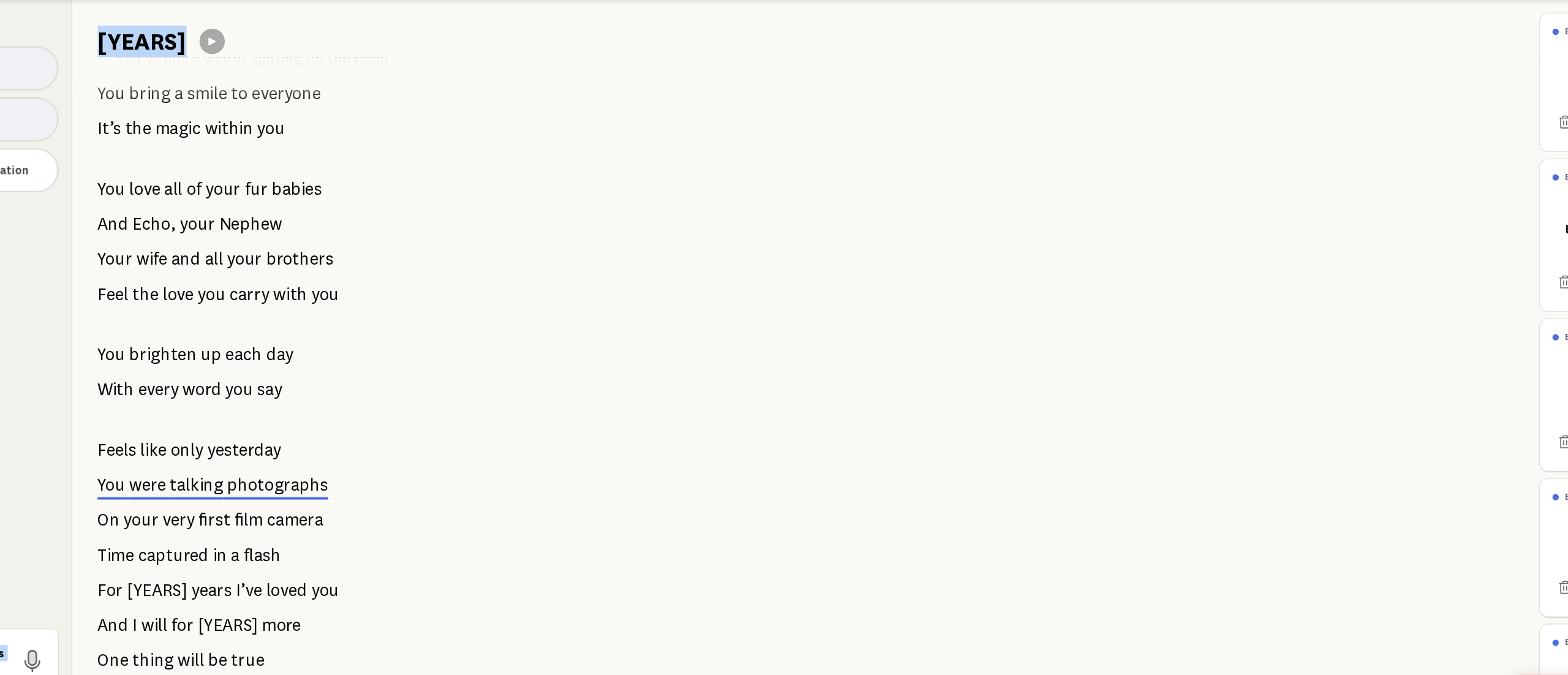 drag, startPoint x: 163, startPoint y: 241, endPoint x: 396, endPoint y: 210, distance: 235.0532 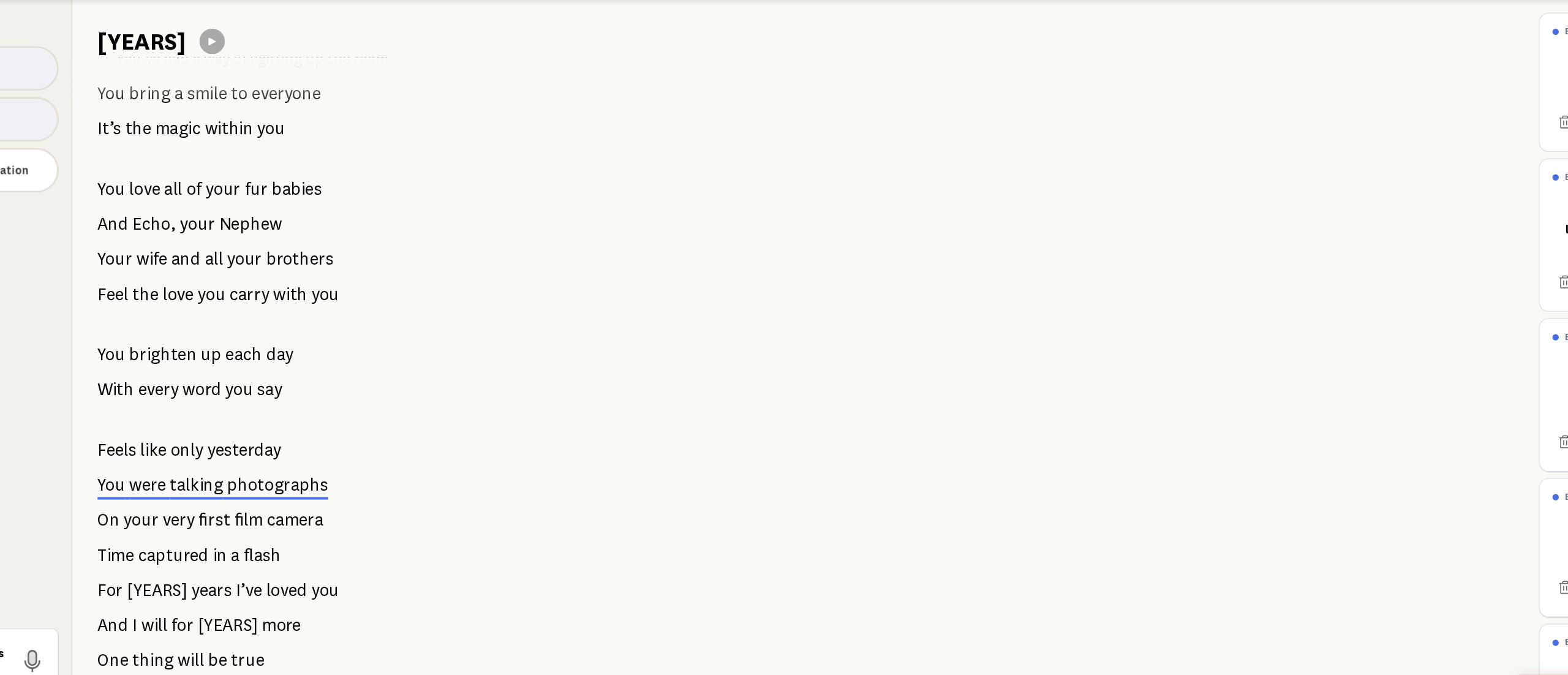 click on "Edit Line Fix Typo Fix Mispronunciation" at bounding box center [83, 134] 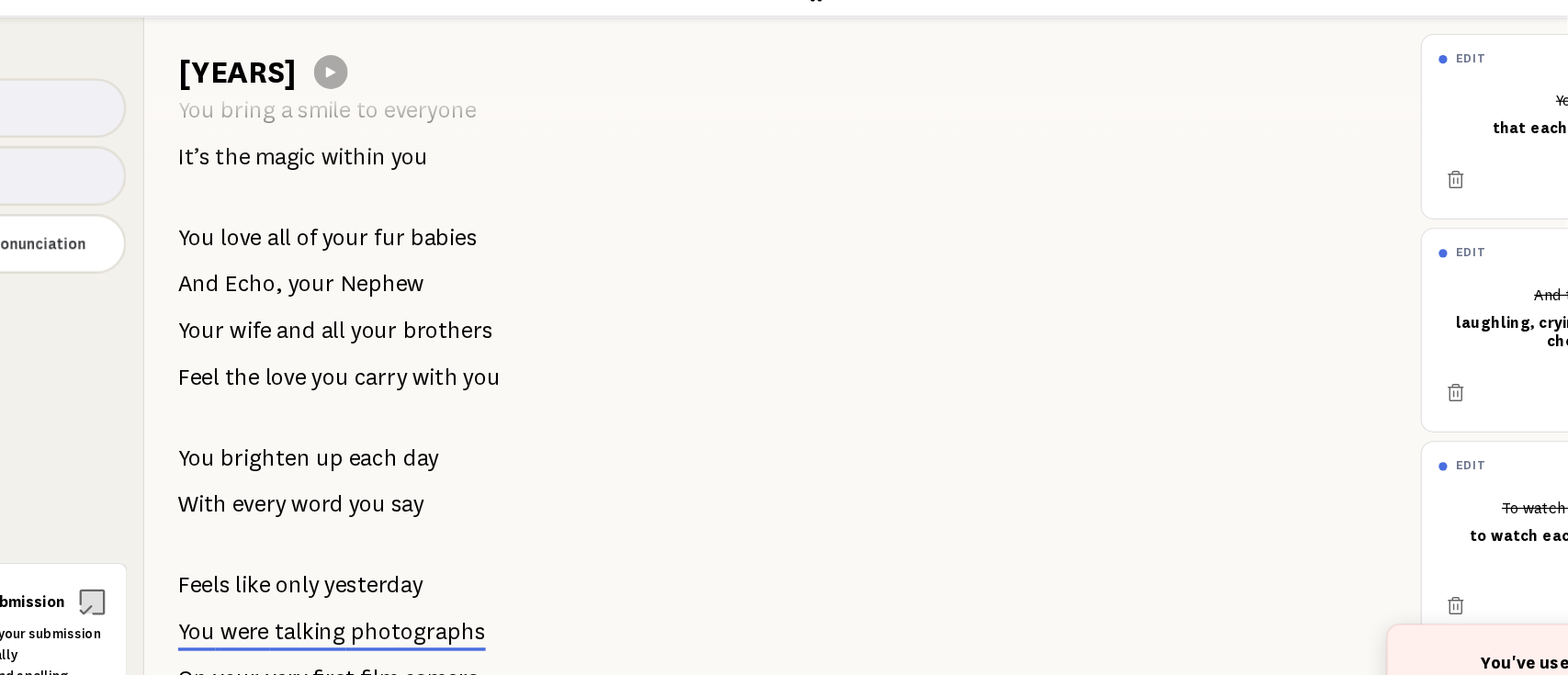 scroll, scrollTop: 1029, scrollLeft: 0, axis: vertical 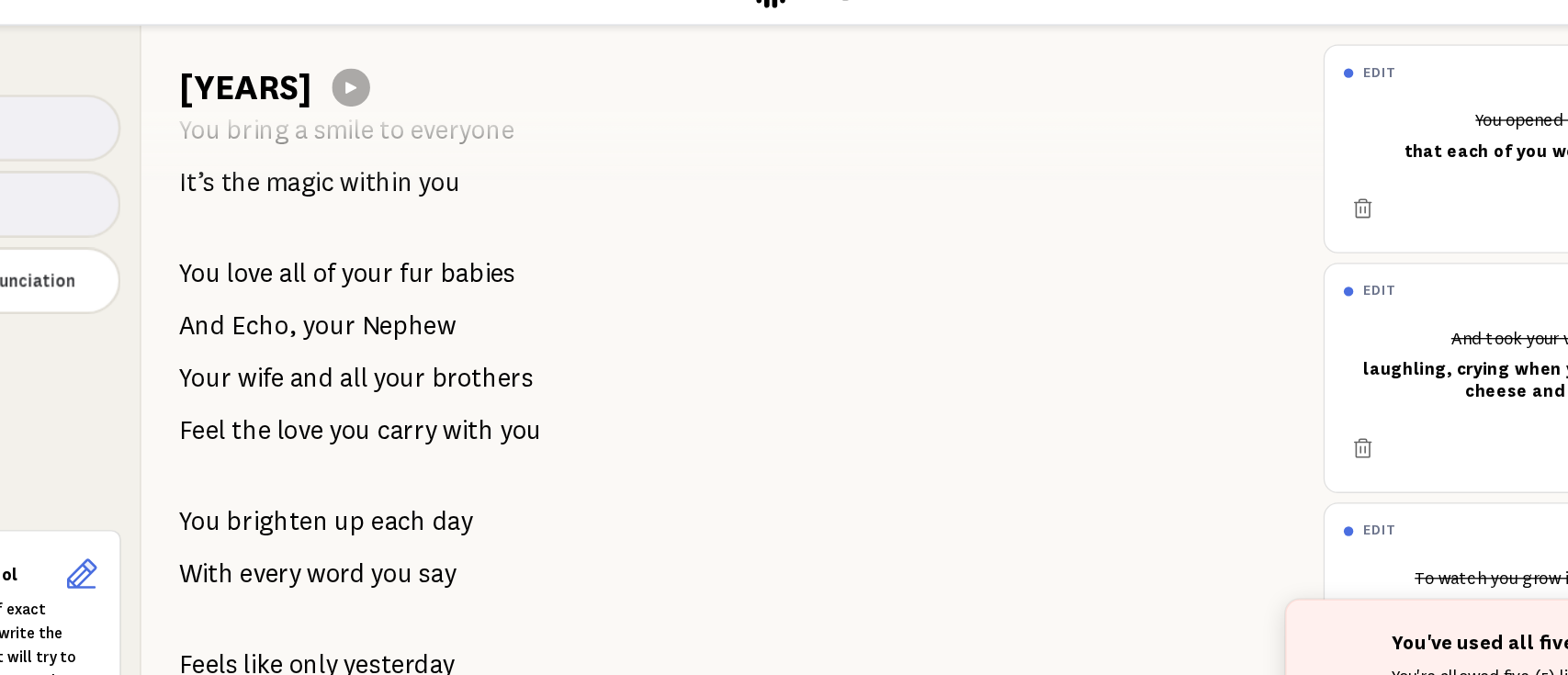 drag, startPoint x: 1260, startPoint y: 272, endPoint x: 1012, endPoint y: 302, distance: 249.8079 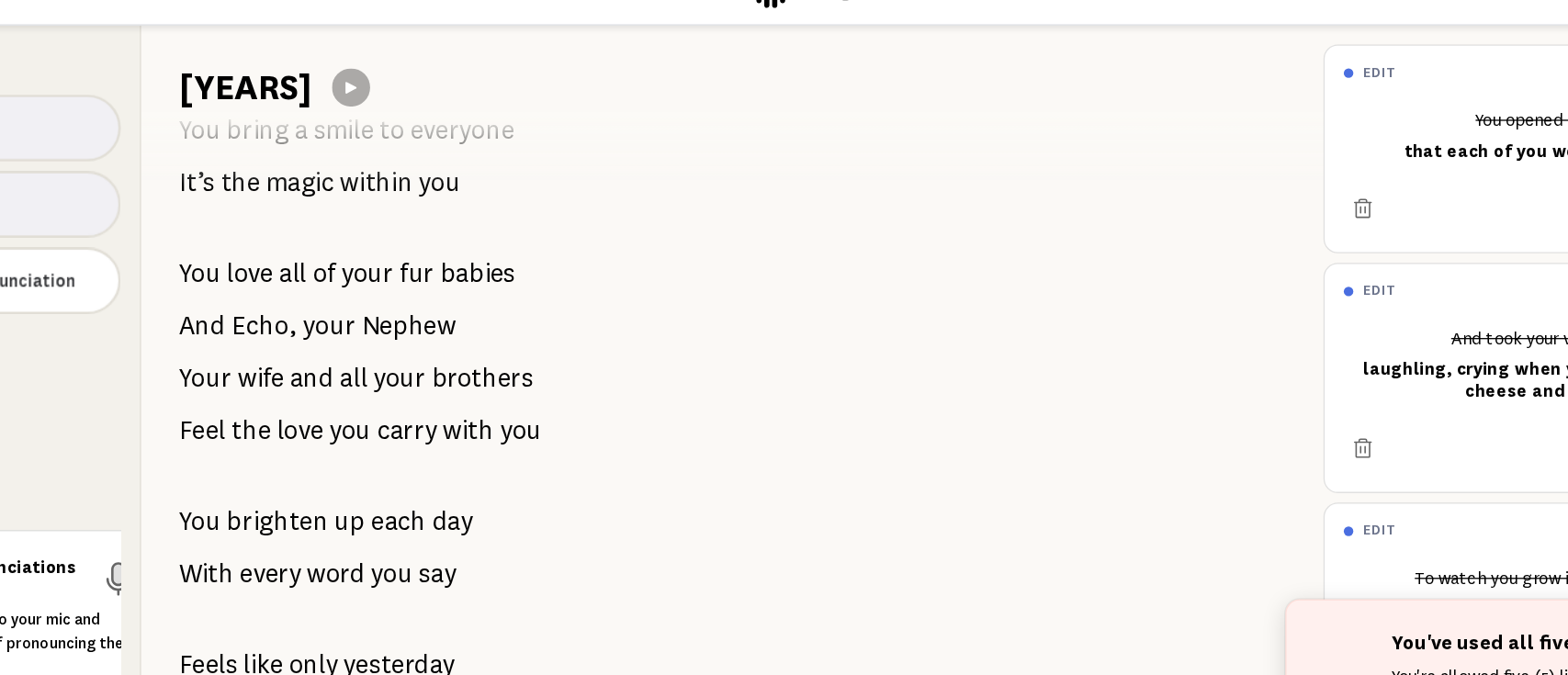 click on "You've used all five (5) changes You're allowed five (5) line changes. If you need additional help with your song, please contact customer support. Dismiss" at bounding box center [1342, 580] 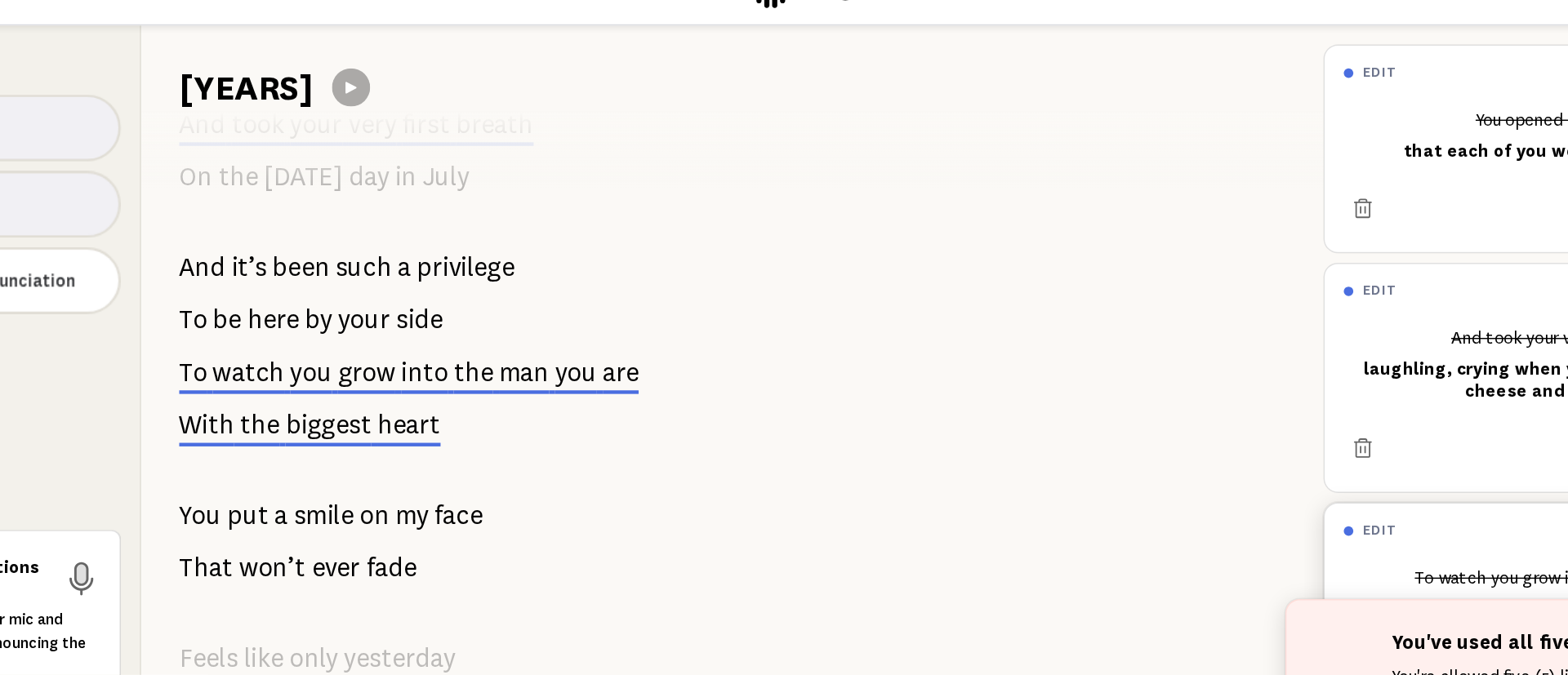 scroll, scrollTop: 0, scrollLeft: 0, axis: both 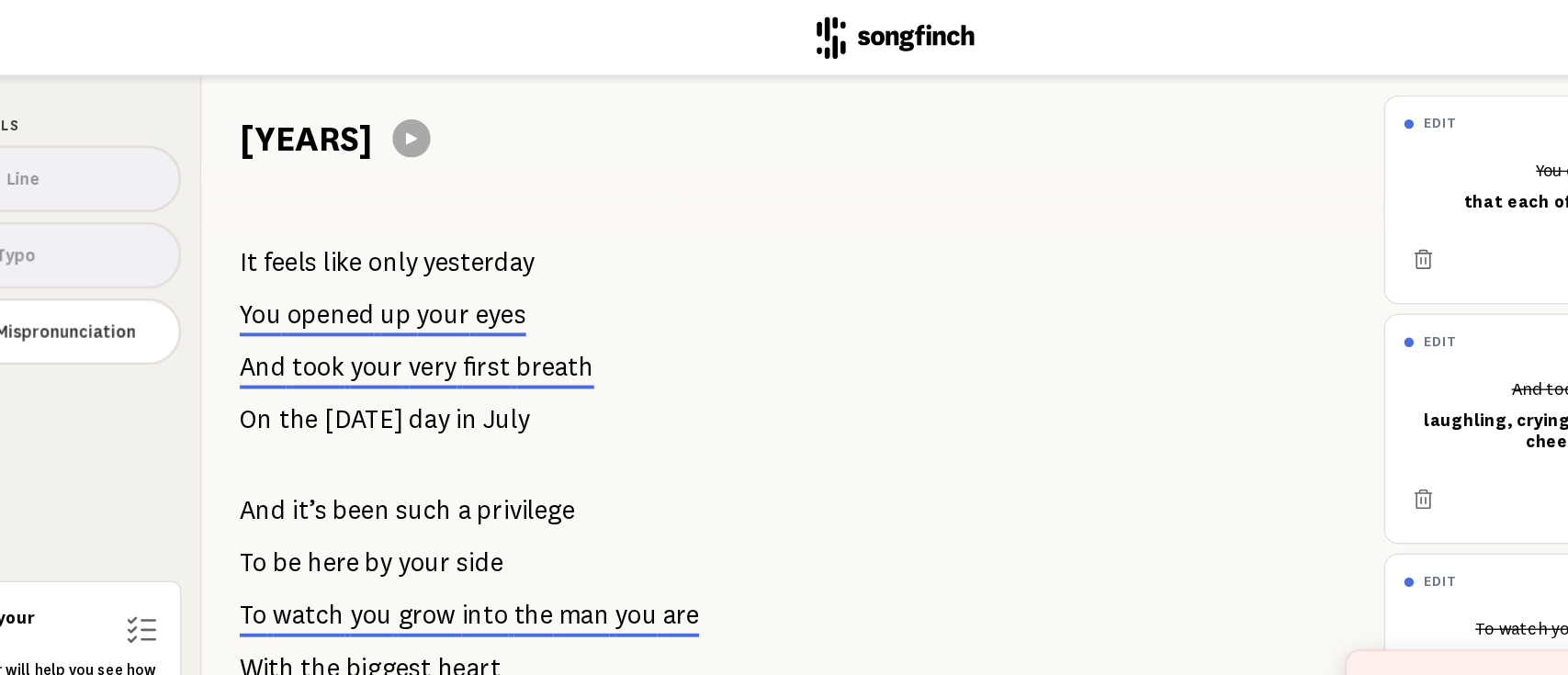 drag, startPoint x: 1256, startPoint y: 100, endPoint x: 957, endPoint y: 96, distance: 299.02675 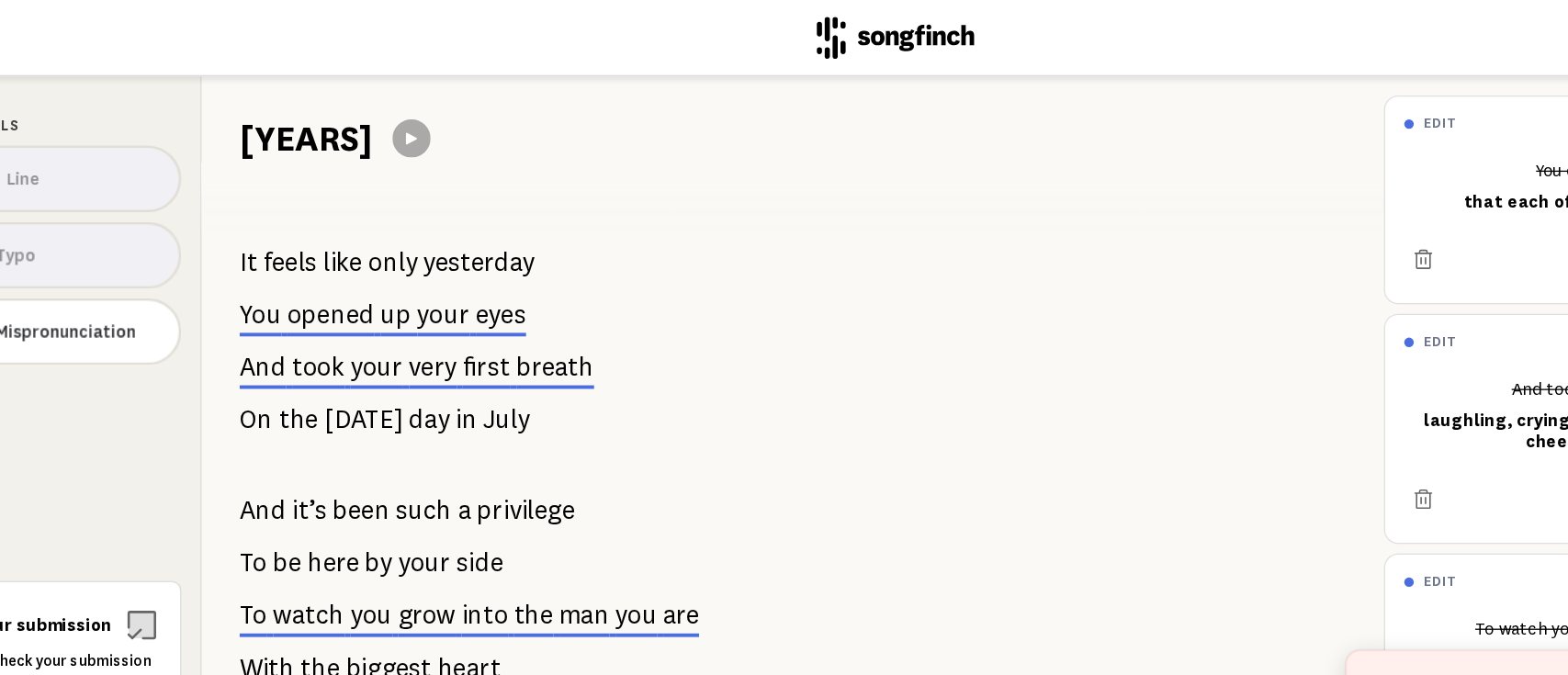 drag, startPoint x: 1198, startPoint y: 1, endPoint x: 709, endPoint y: 158, distance: 513.58544 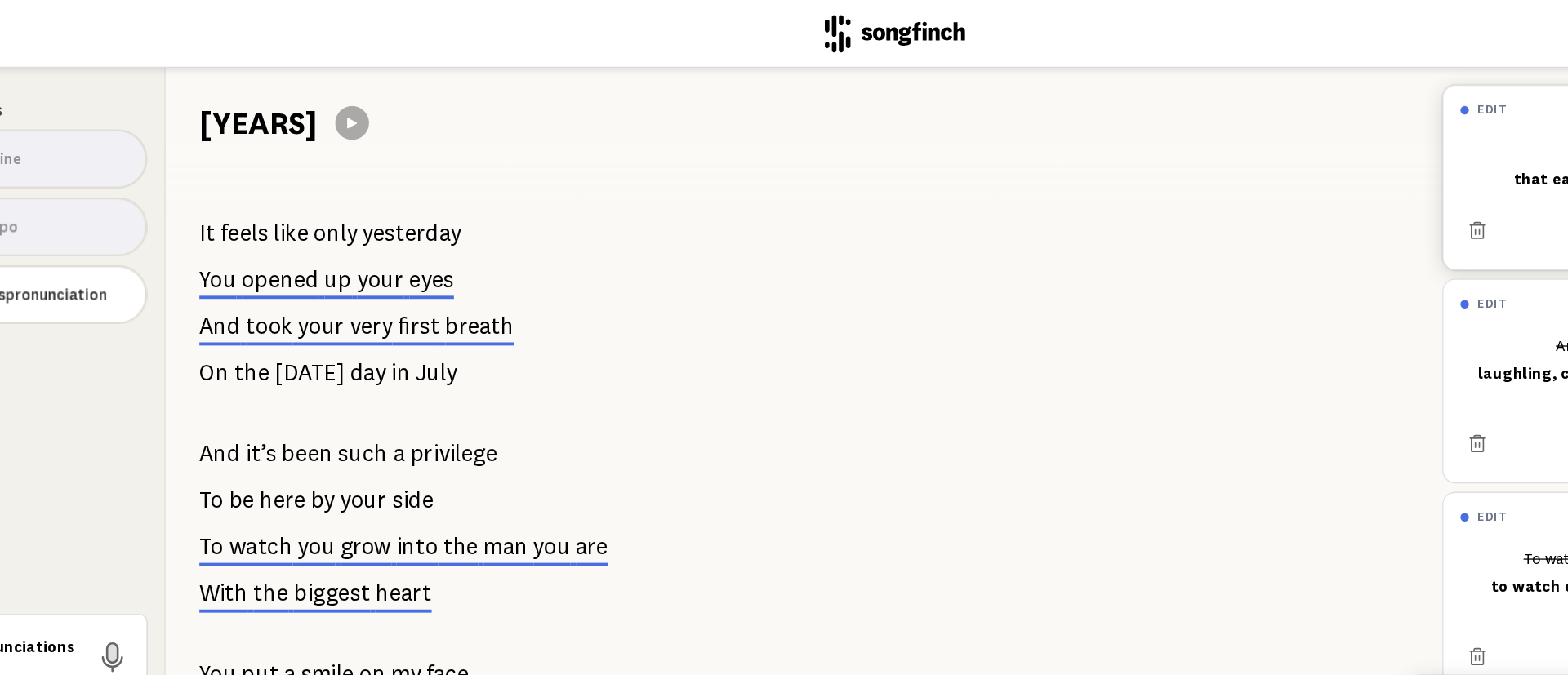 drag, startPoint x: 1116, startPoint y: 4, endPoint x: 907, endPoint y: 382, distance: 431.93171 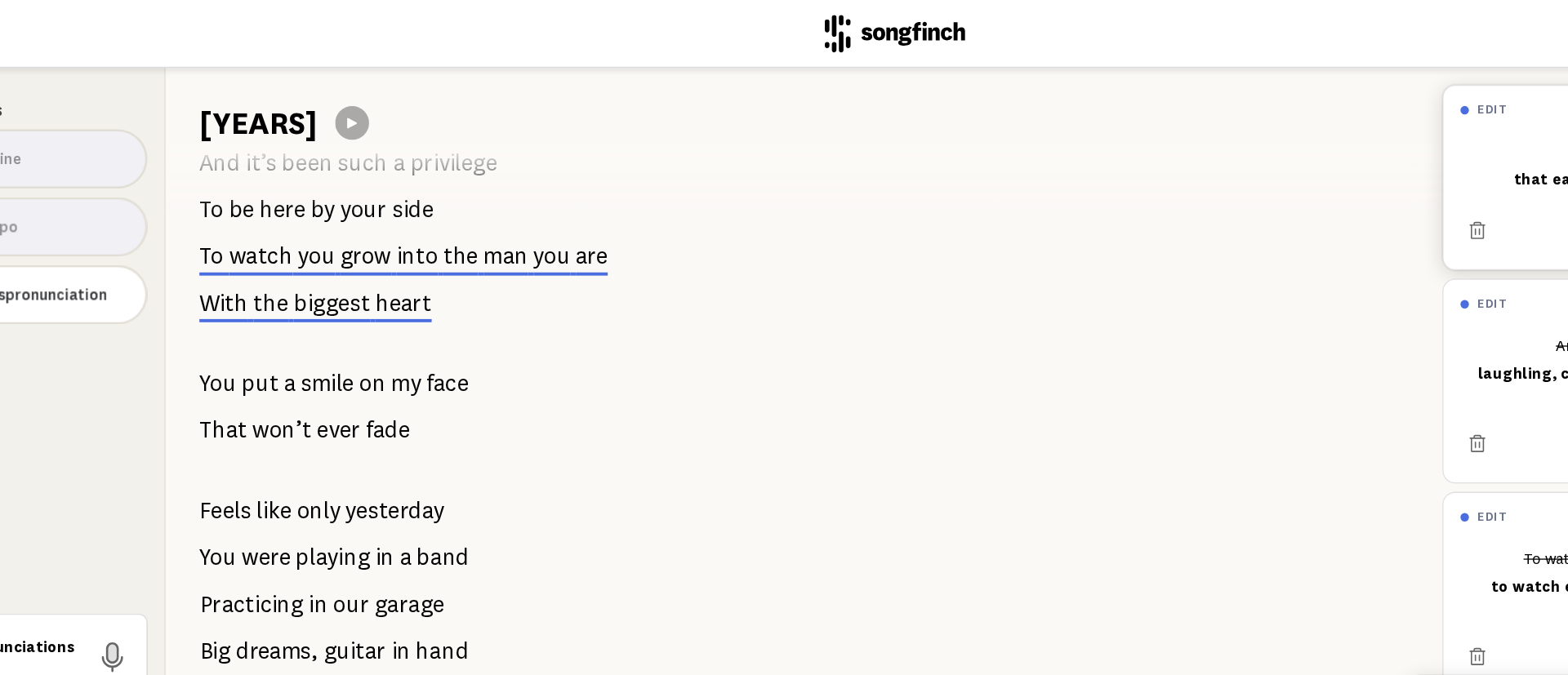 scroll, scrollTop: 228, scrollLeft: 0, axis: vertical 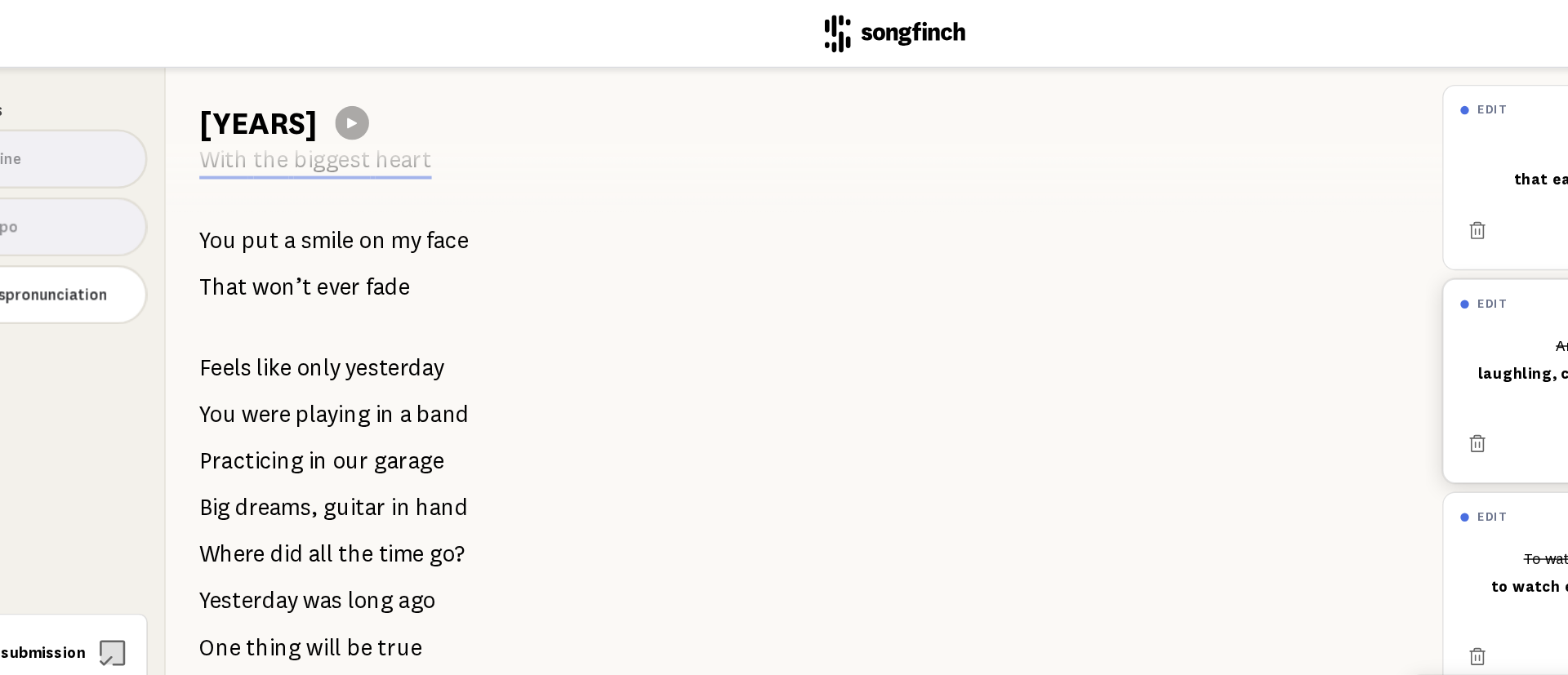 click on "You   were   playing   in   a   band" at bounding box center (352, 319) 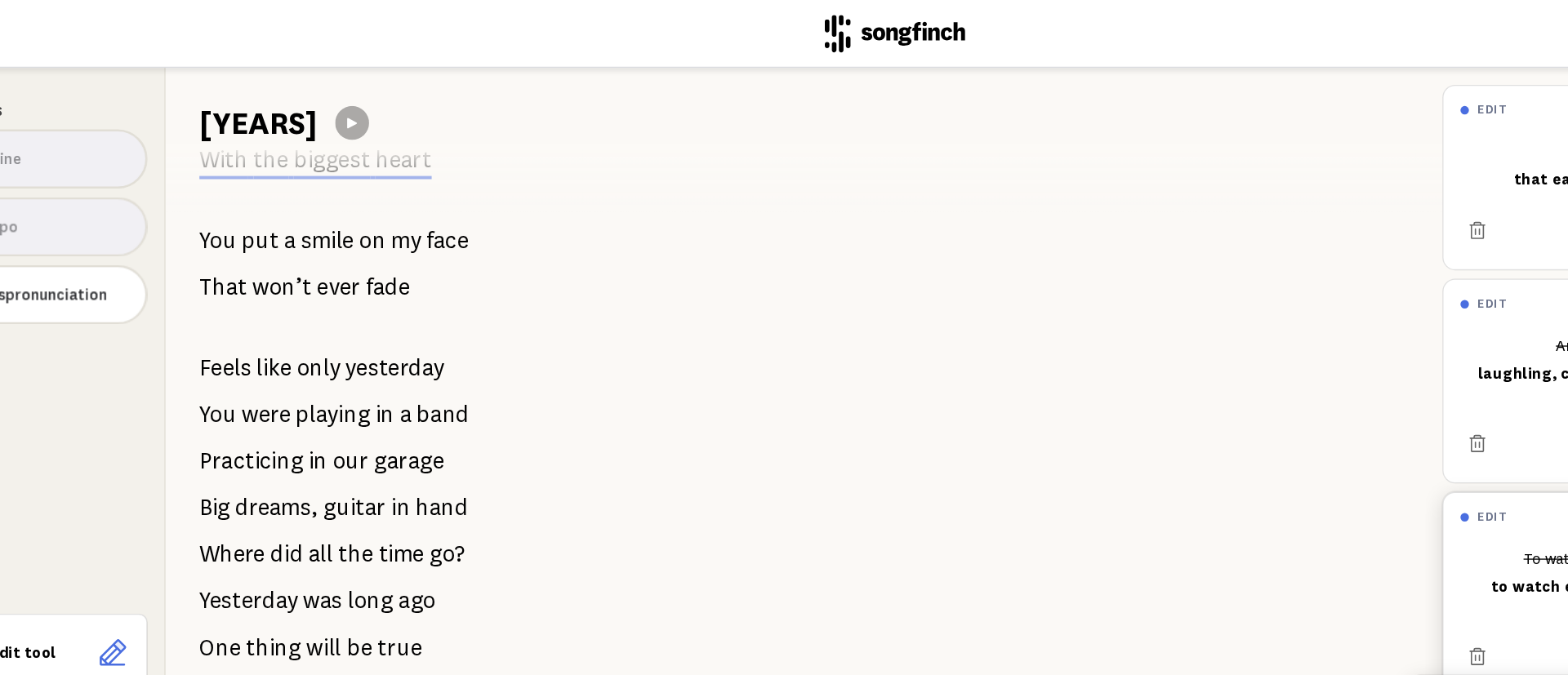 click on "To watch you grow into the man you are to watch each of you grow into the men you are" at bounding box center (1374, 448) 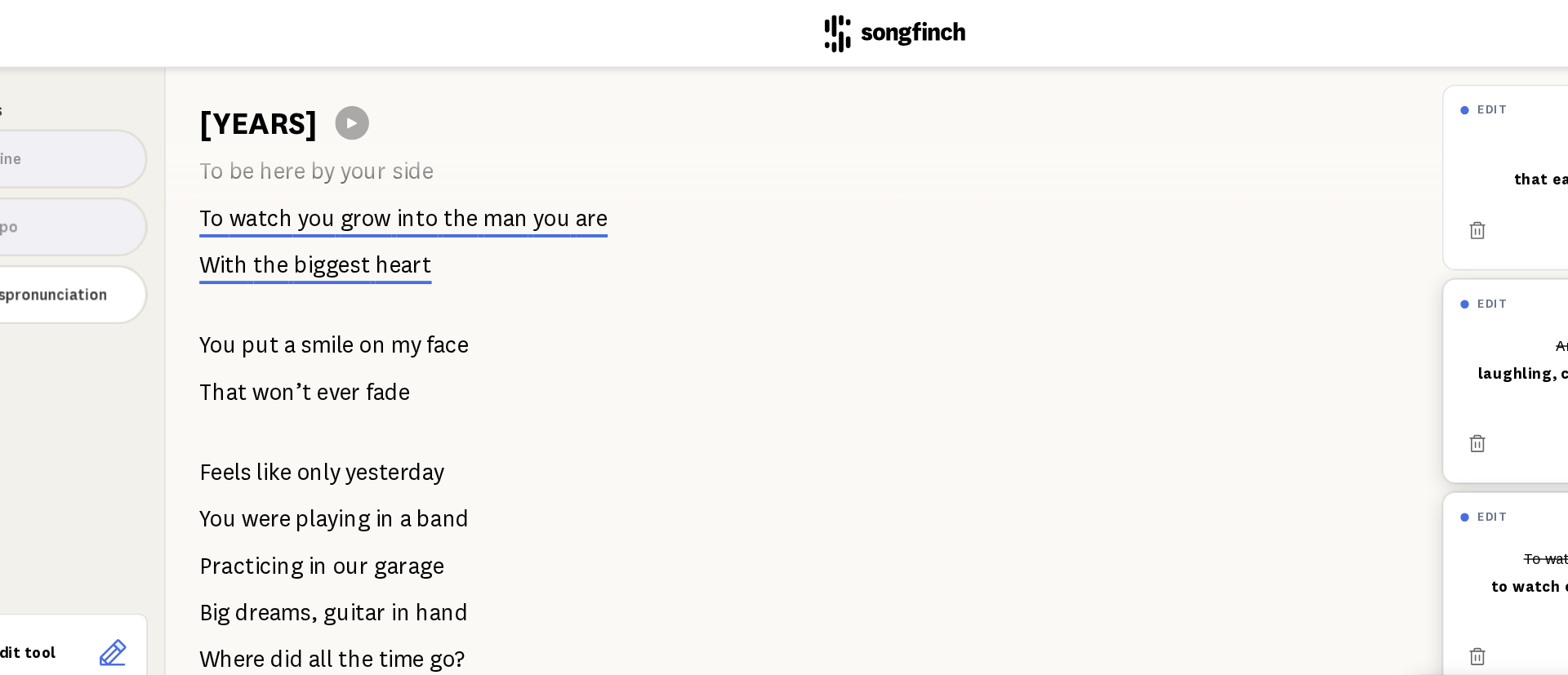 click 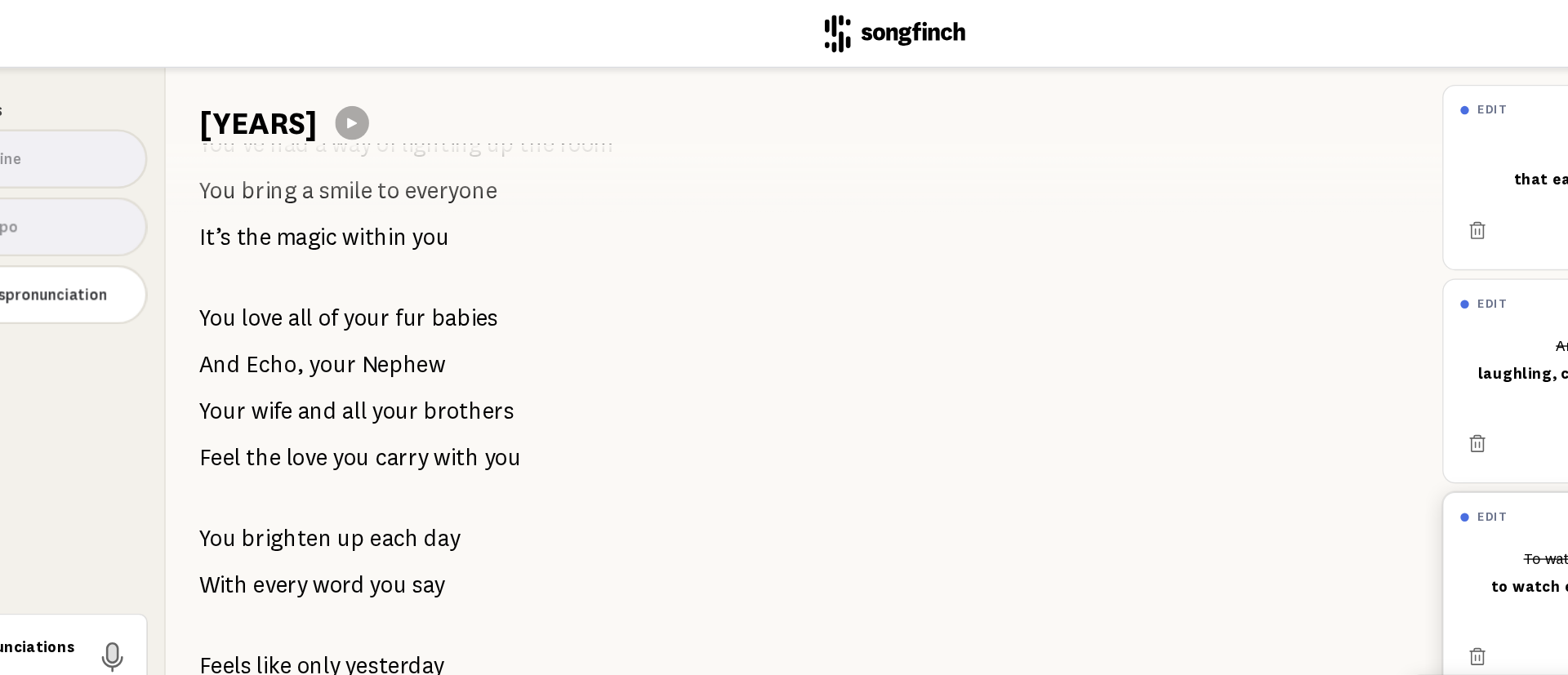 scroll, scrollTop: 901, scrollLeft: 0, axis: vertical 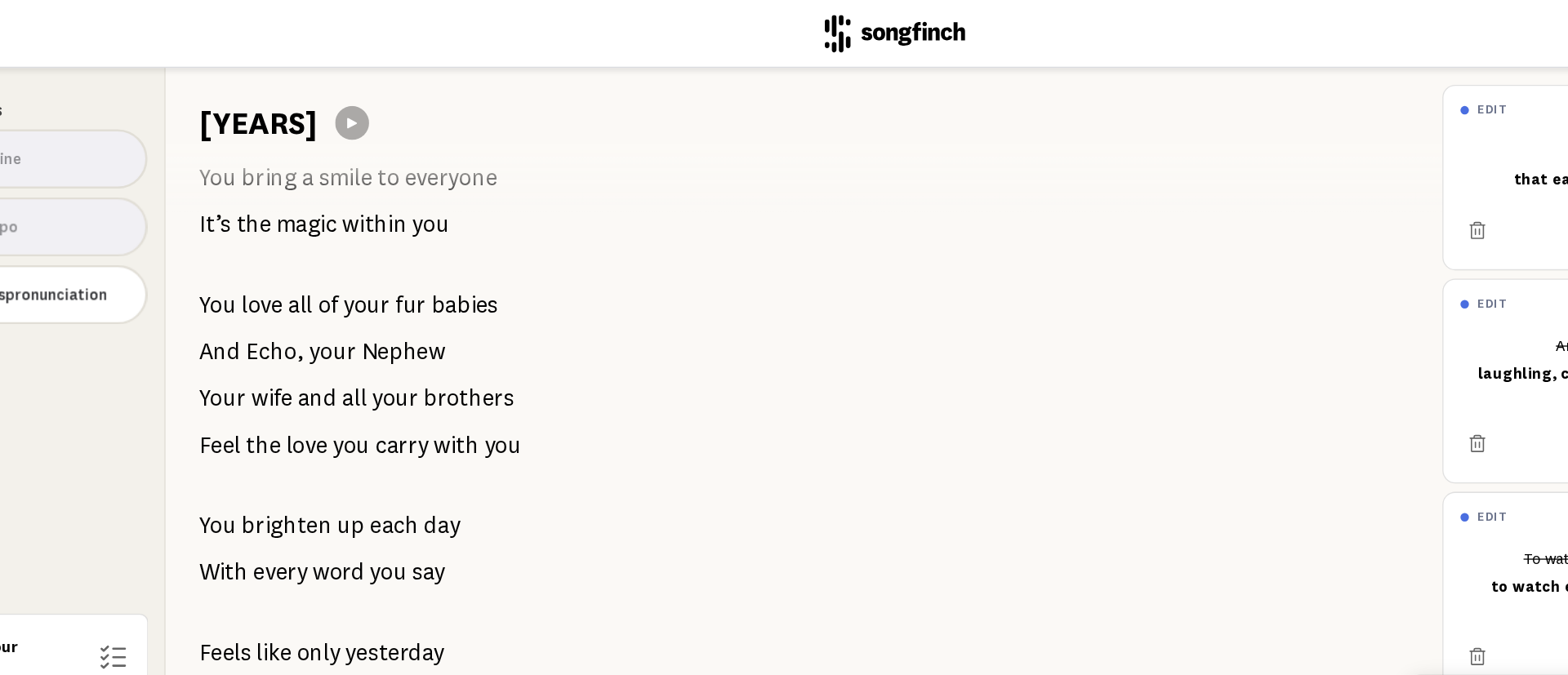 click on "fur" at bounding box center (411, 235) 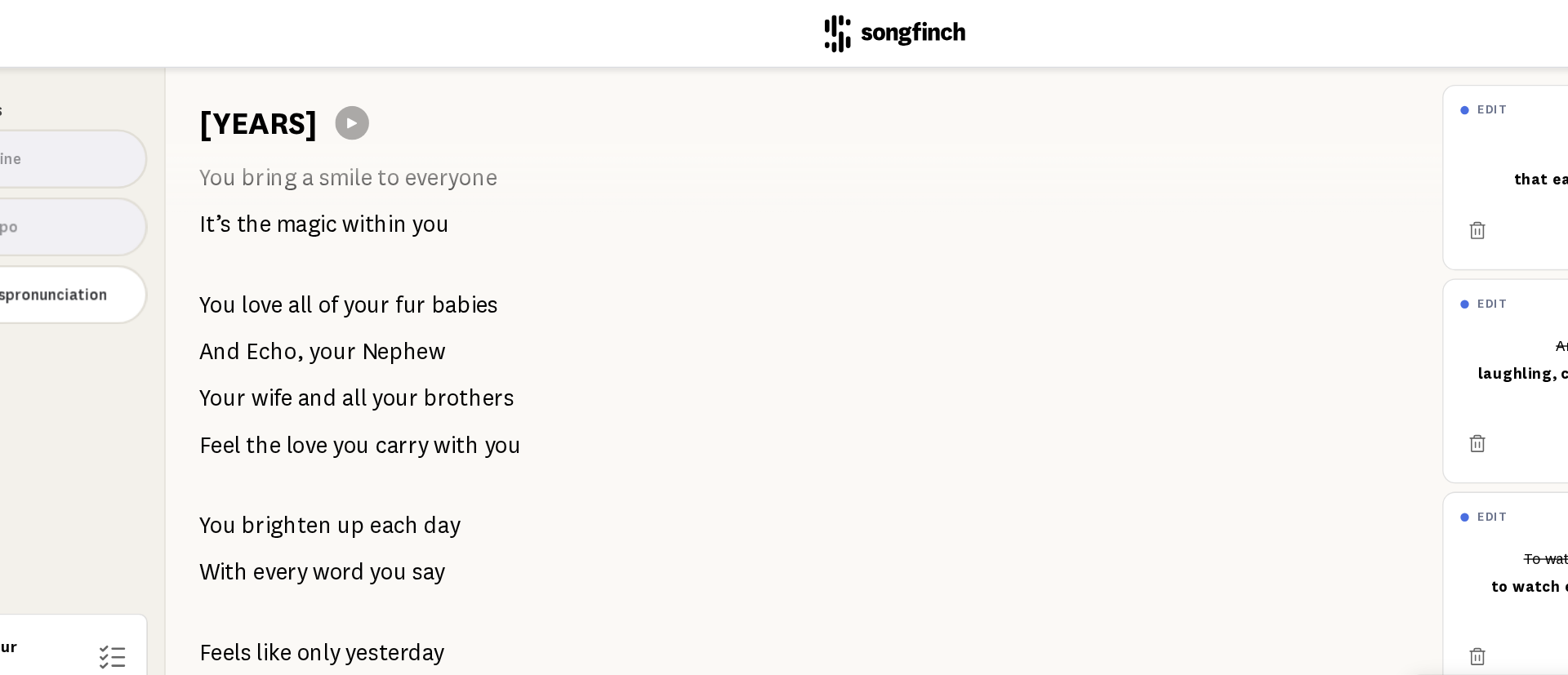 click on "fur" at bounding box center [411, 235] 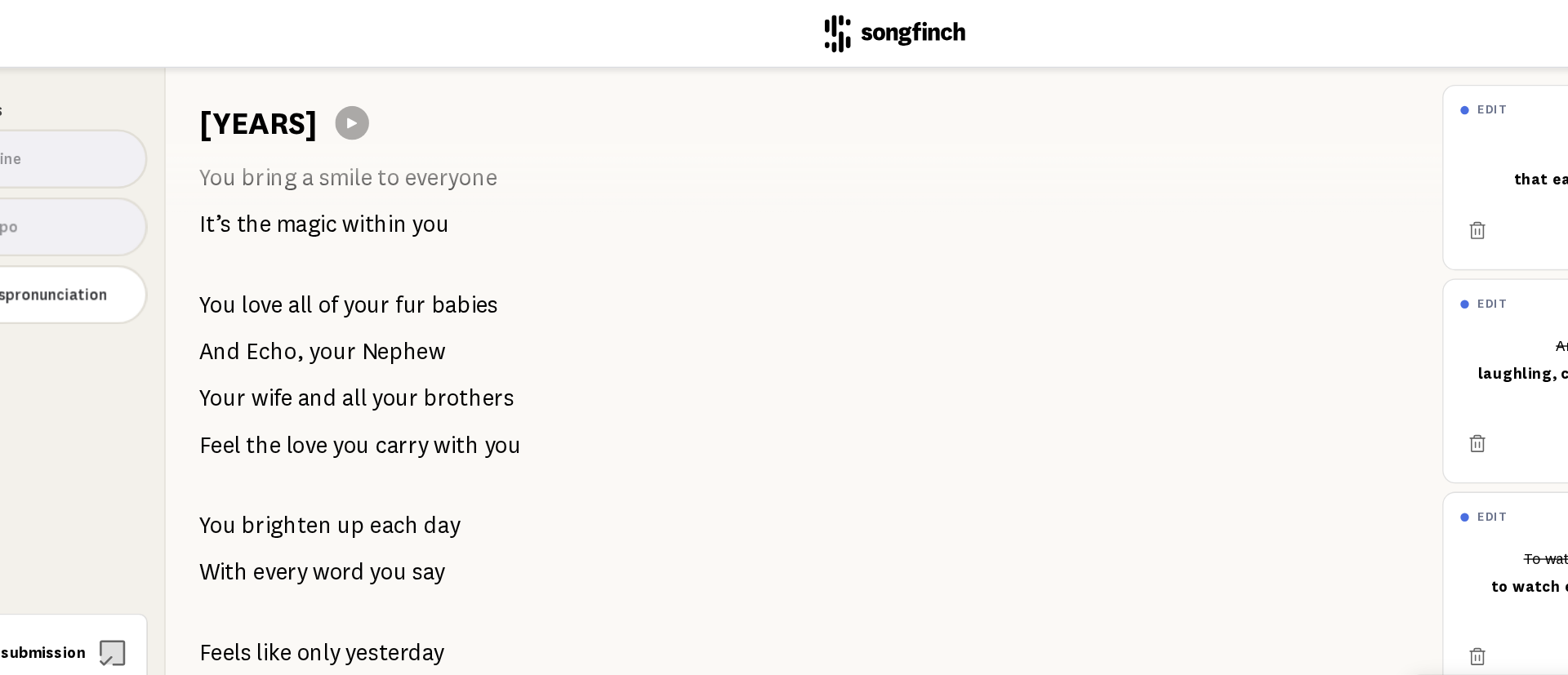 click on "Revision Tools Edit Line Fix Typo Fix Mispronunciation Tips Check your submission Be sure to check your submission carefully, especially pronunciations and spelling." at bounding box center (111, 363) 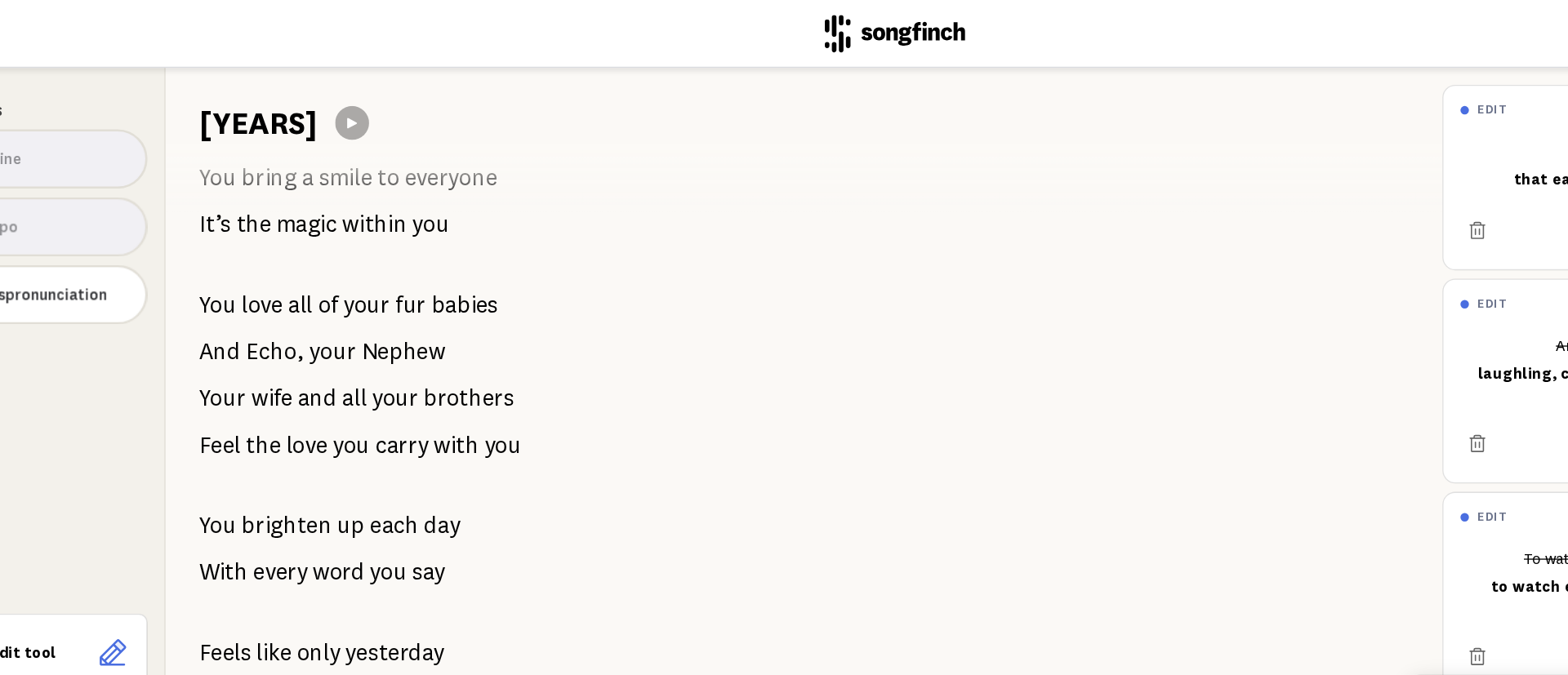 drag, startPoint x: 1205, startPoint y: 89, endPoint x: 932, endPoint y: 176, distance: 286.52749 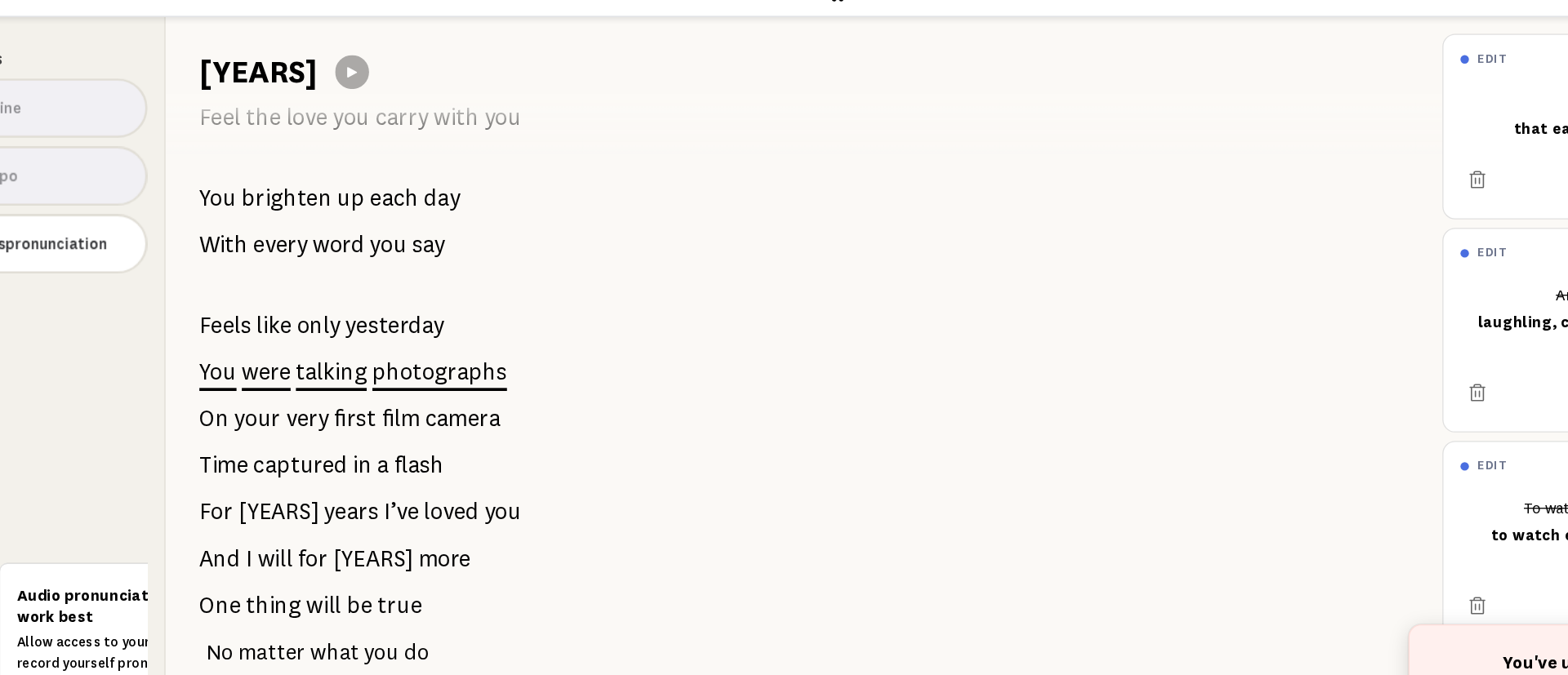 scroll, scrollTop: 1133, scrollLeft: 0, axis: vertical 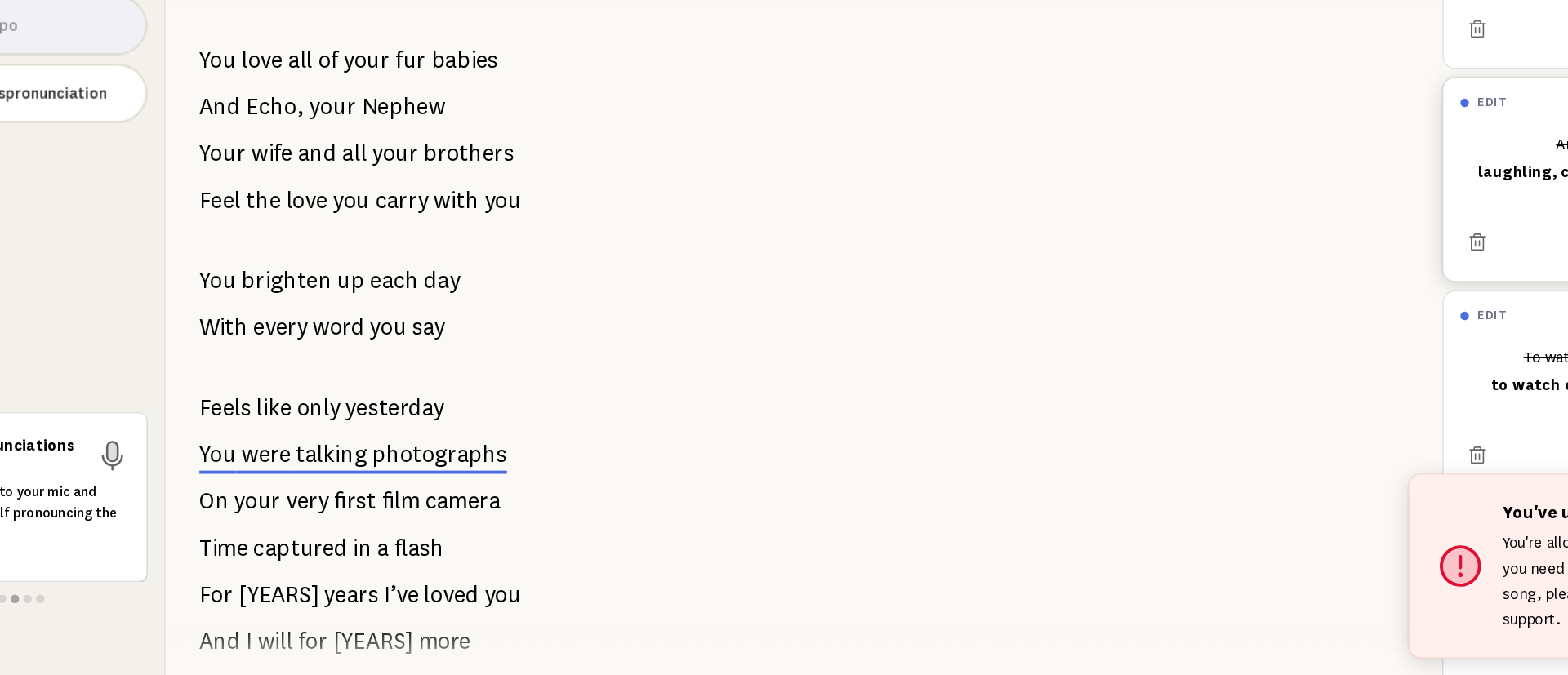 click on "You've used all five (5) changes" at bounding box center [1356, 550] 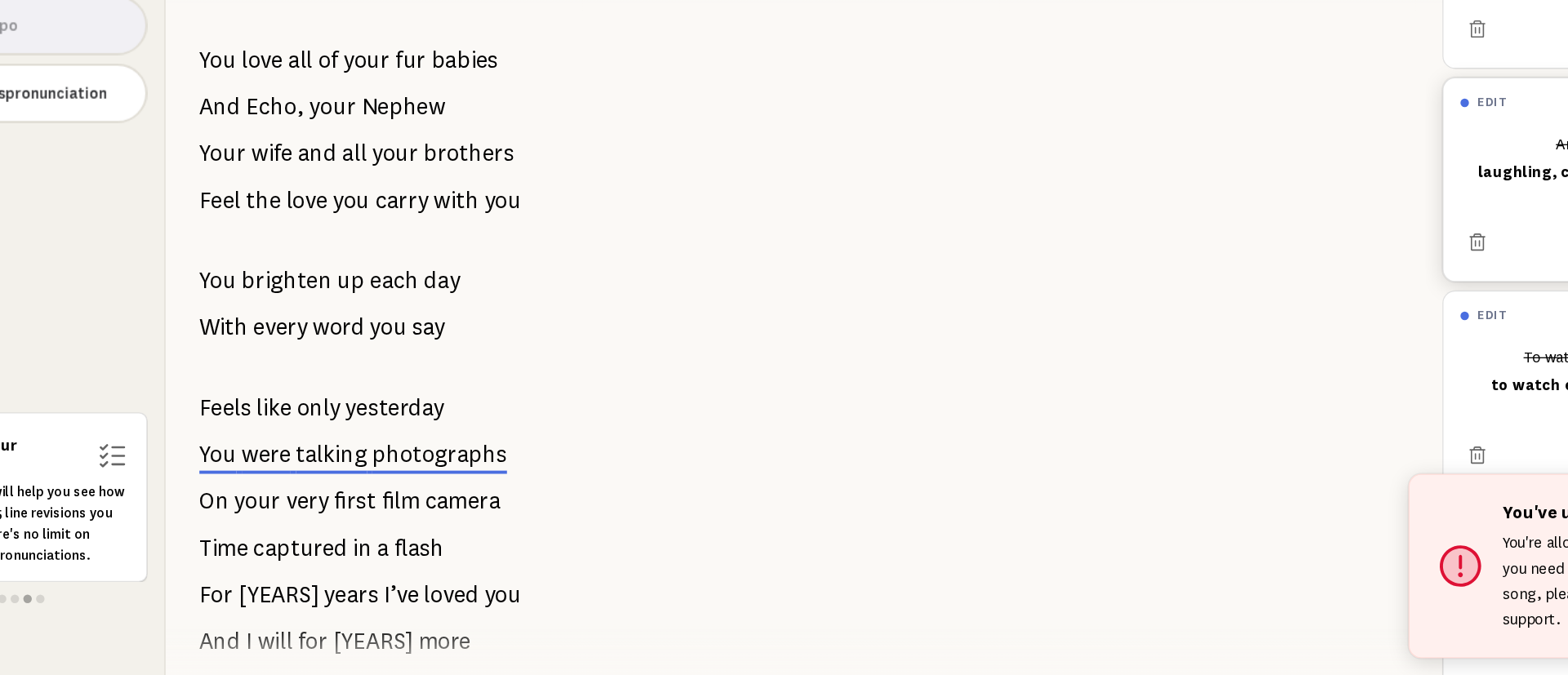 click on "You've used all five (5) changes You're allowed five (5) line changes. If you need additional help with your song, please contact customer support. Dismiss" at bounding box center [1367, 591] 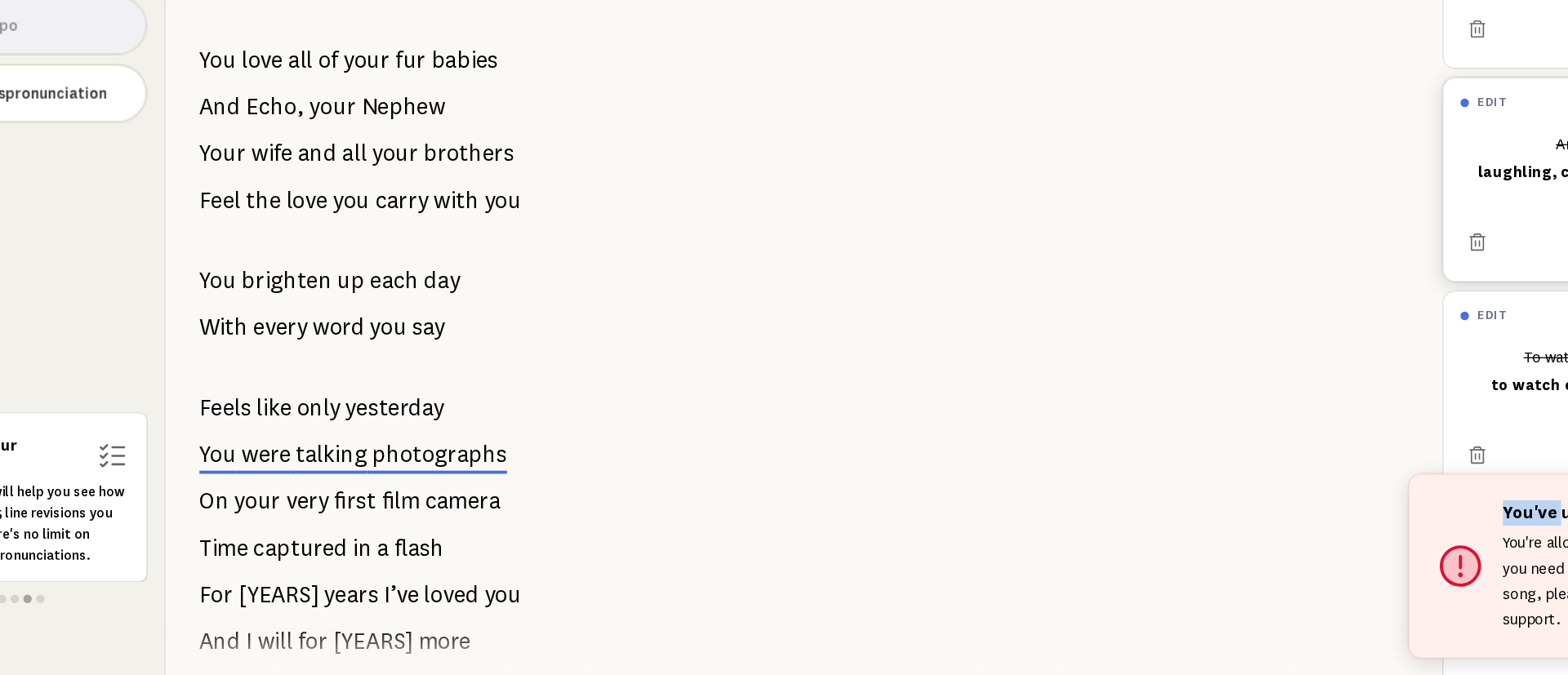 click on "You've used all five (5) changes You're allowed five (5) line changes. If you need additional help with your song, please contact customer support. Dismiss" at bounding box center (1367, 591) 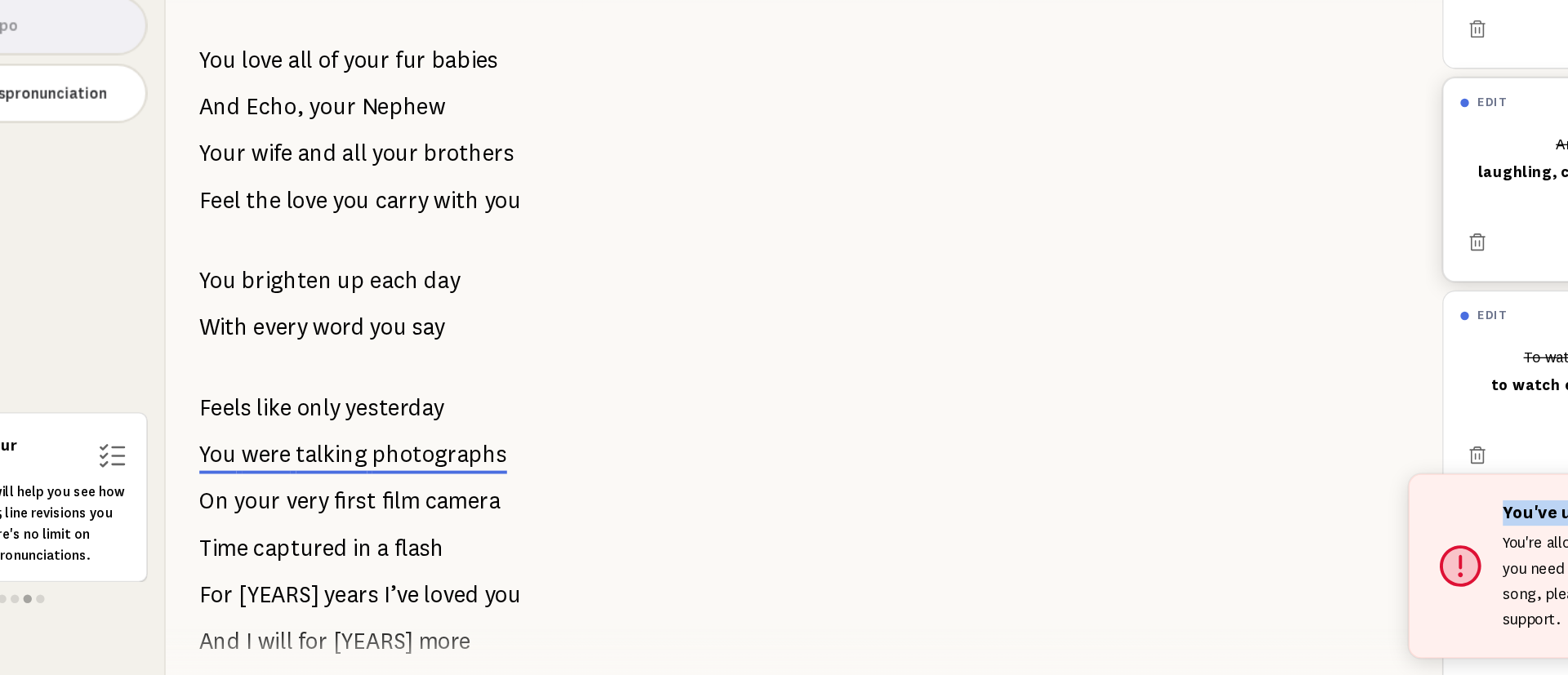 click on "You've used all five (5) changes You're allowed five (5) line changes. If you need additional help with your song, please contact customer support. Dismiss" at bounding box center (1367, 591) 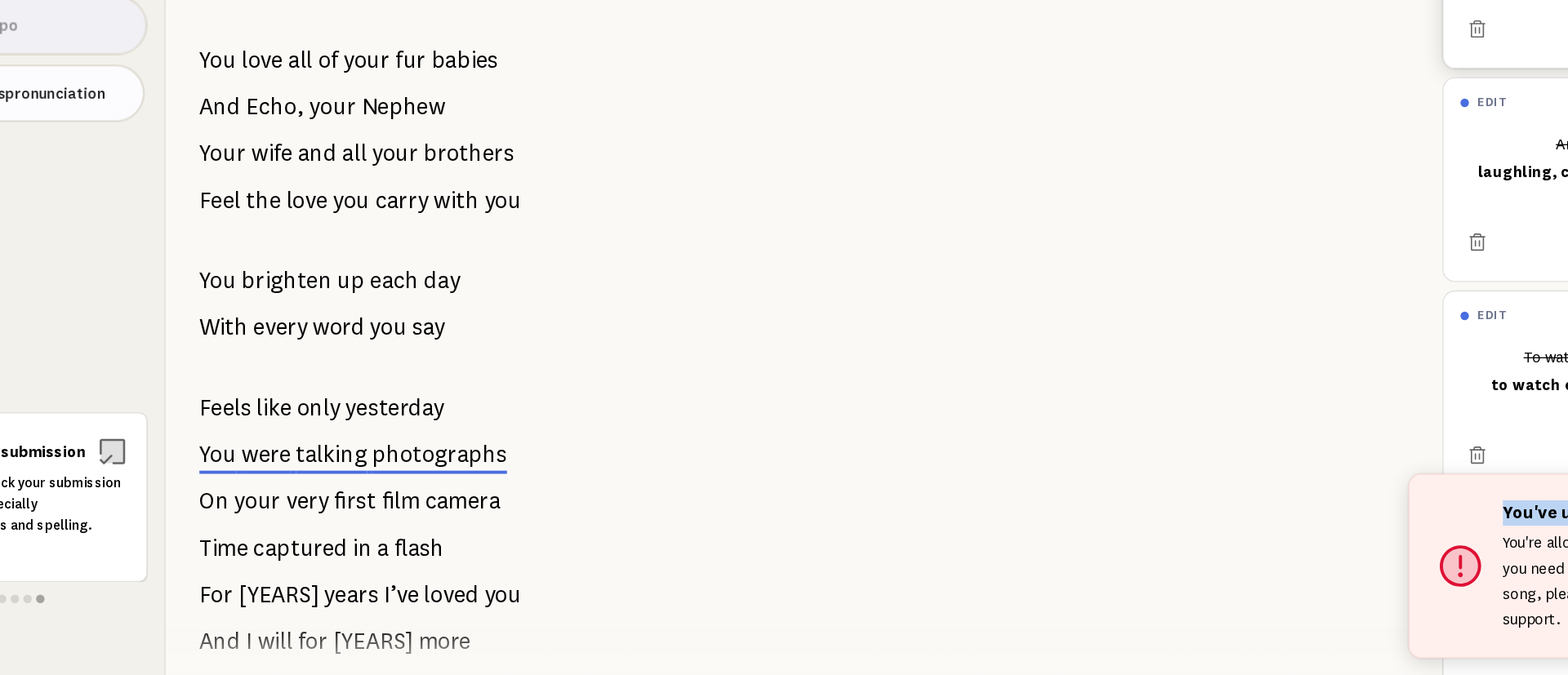 click on "Fix Mispronunciation" at bounding box center [110, 227] 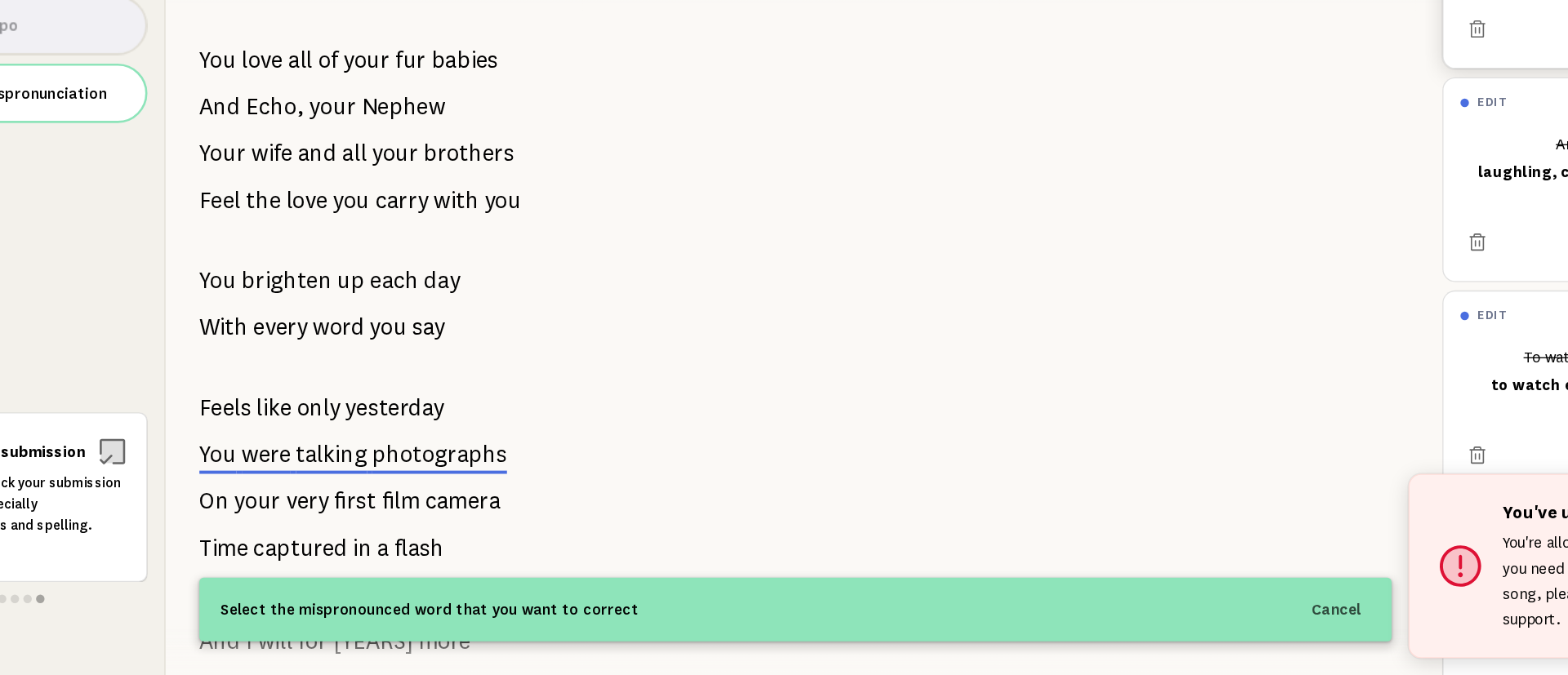 click on "Revision Tools Edit Line Fix Typo Fix Mispronunciation Tips Check your submission Be sure to check your submission carefully, especially pronunciations and spelling." at bounding box center [111, 363] 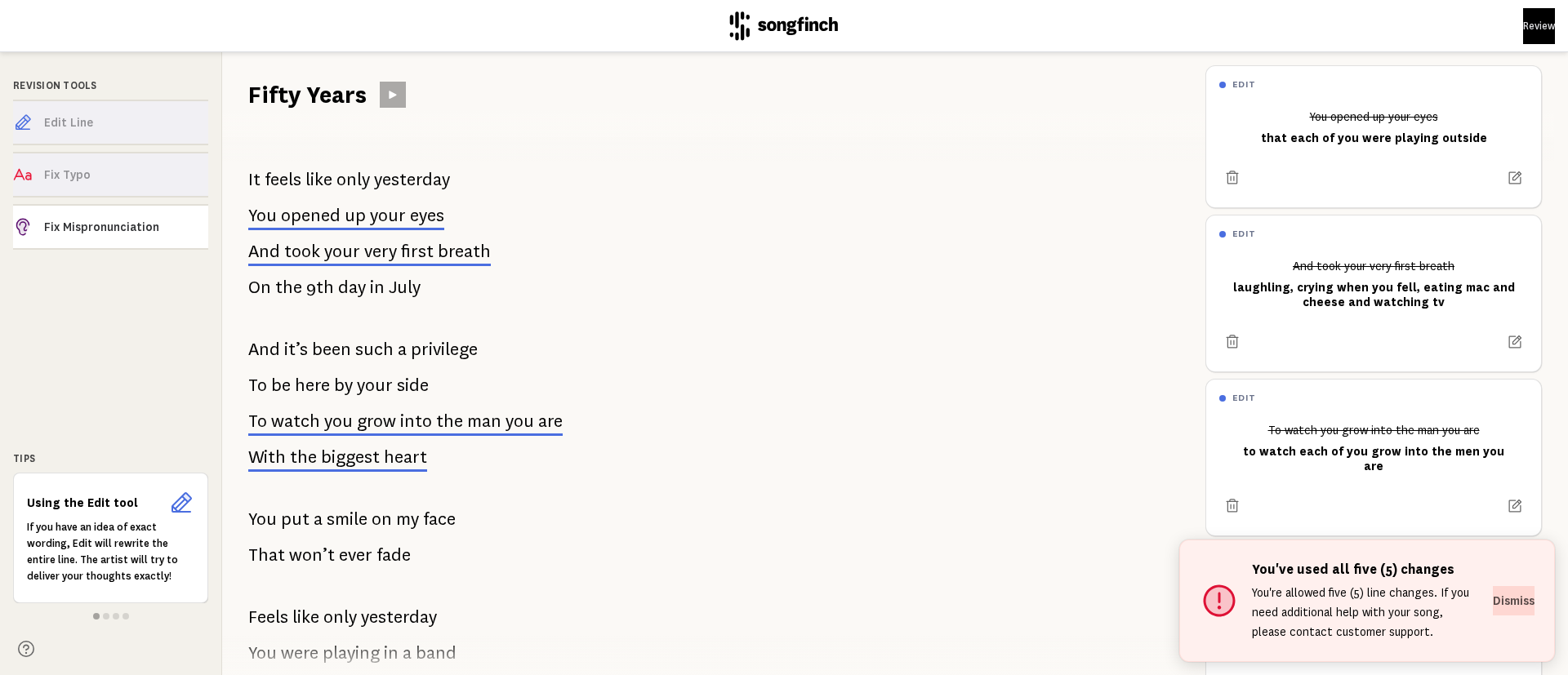 scroll, scrollTop: 0, scrollLeft: 0, axis: both 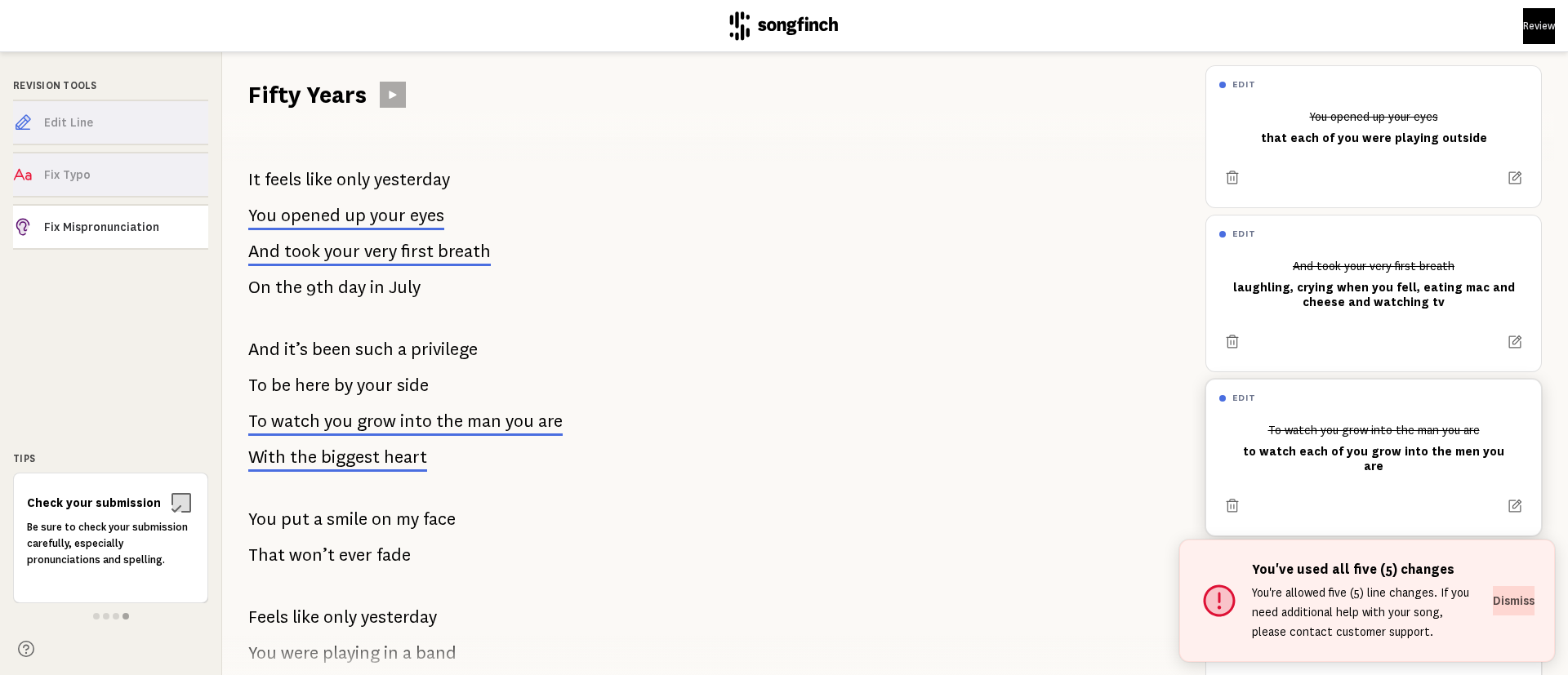 click on "To watch you grow into the man you are to watch each of you grow into the men you are" at bounding box center (1374, 448) 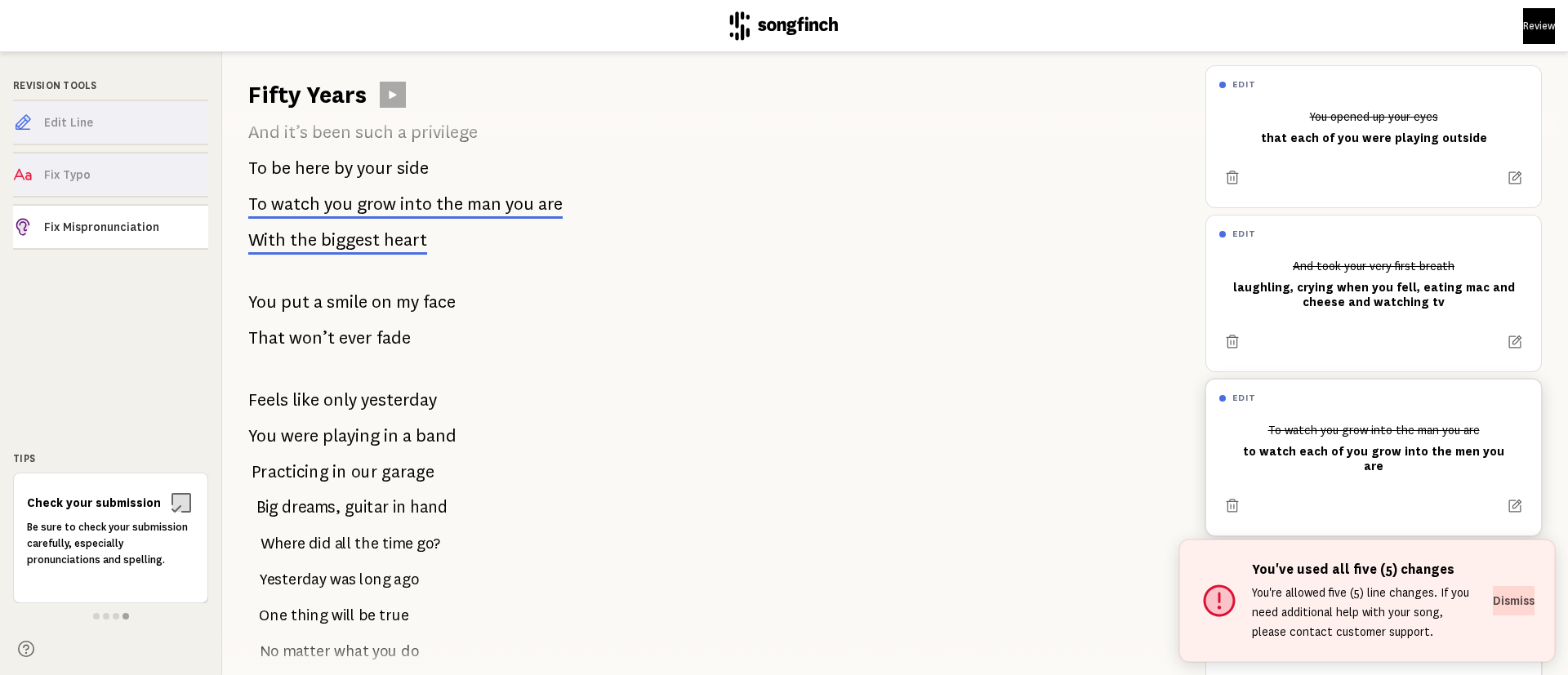 scroll, scrollTop: 253, scrollLeft: 0, axis: vertical 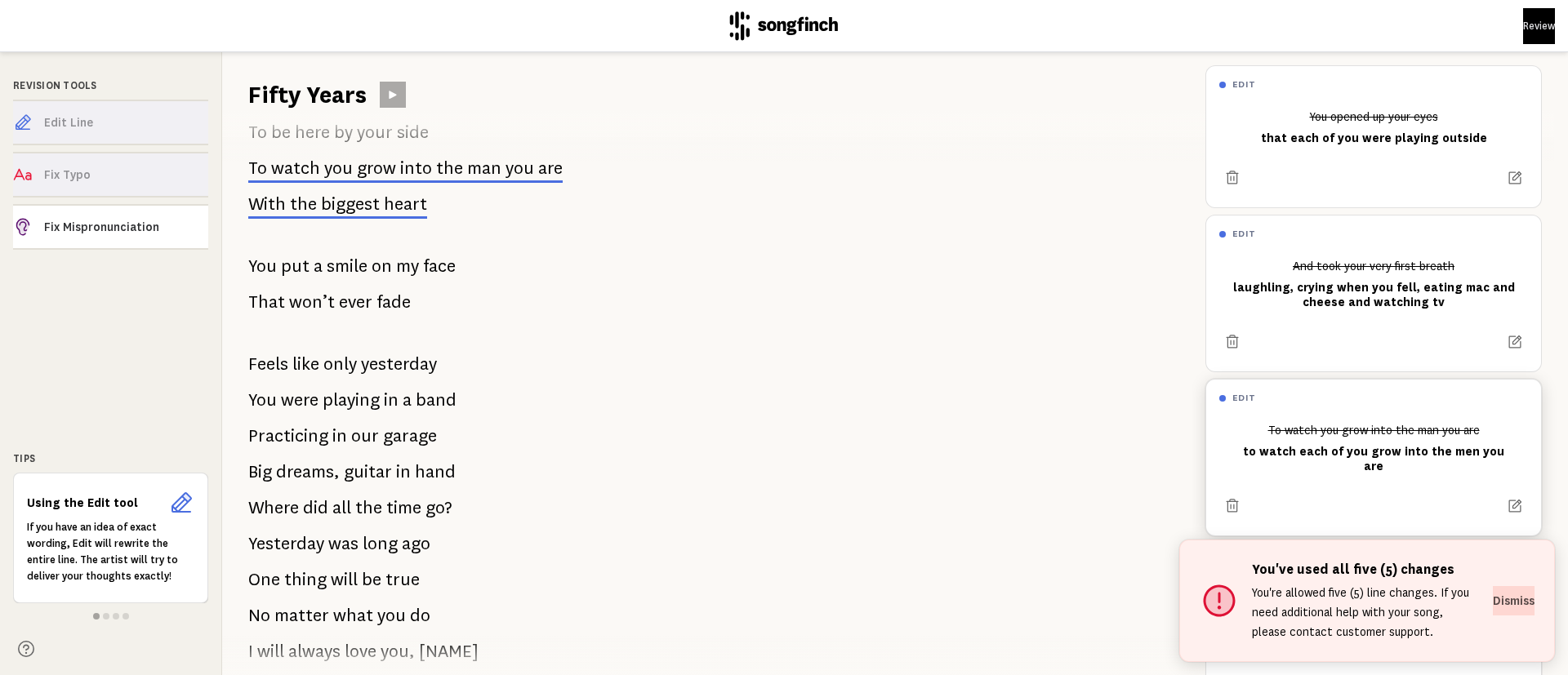 click on "To watch you grow into the man you are to watch each of you grow into the men you are" at bounding box center [1374, 448] 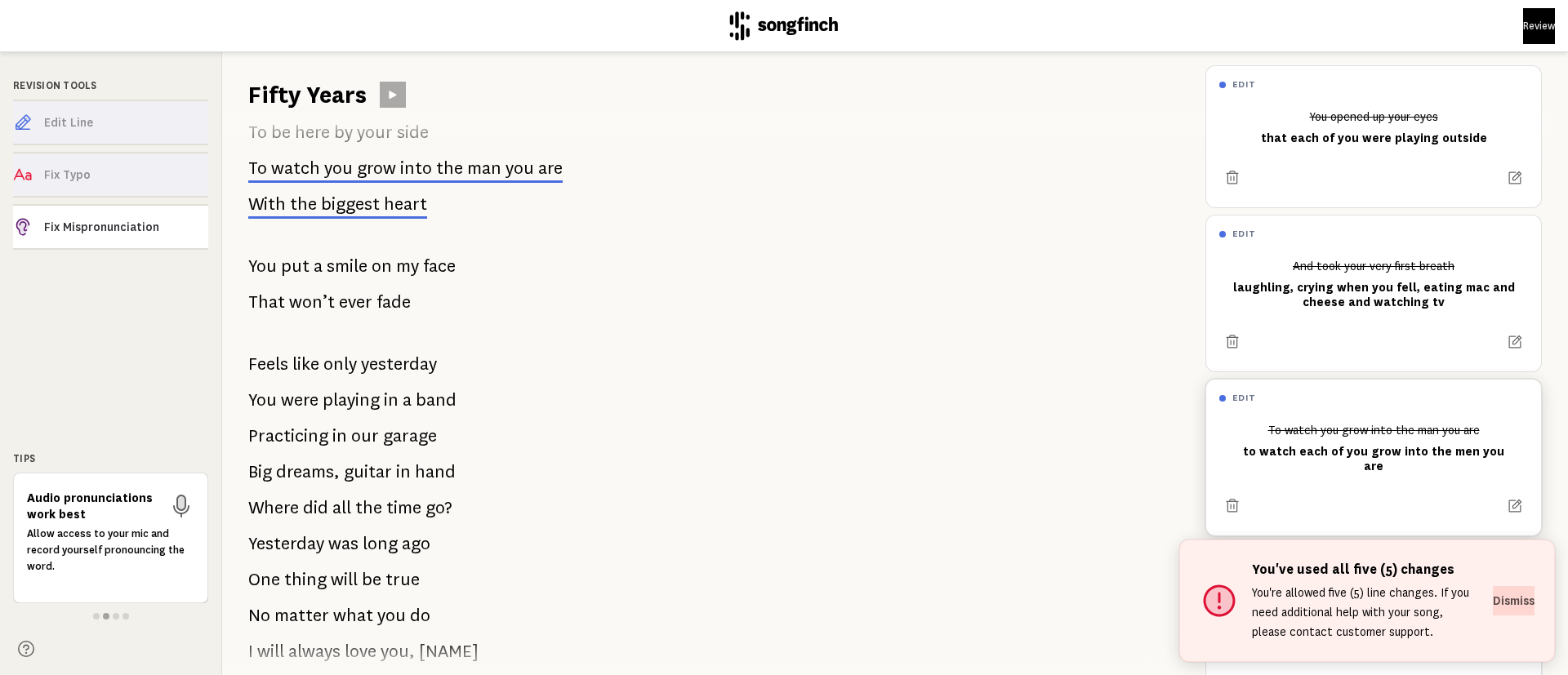 drag, startPoint x: 1244, startPoint y: 392, endPoint x: 1266, endPoint y: 431, distance: 44.777226 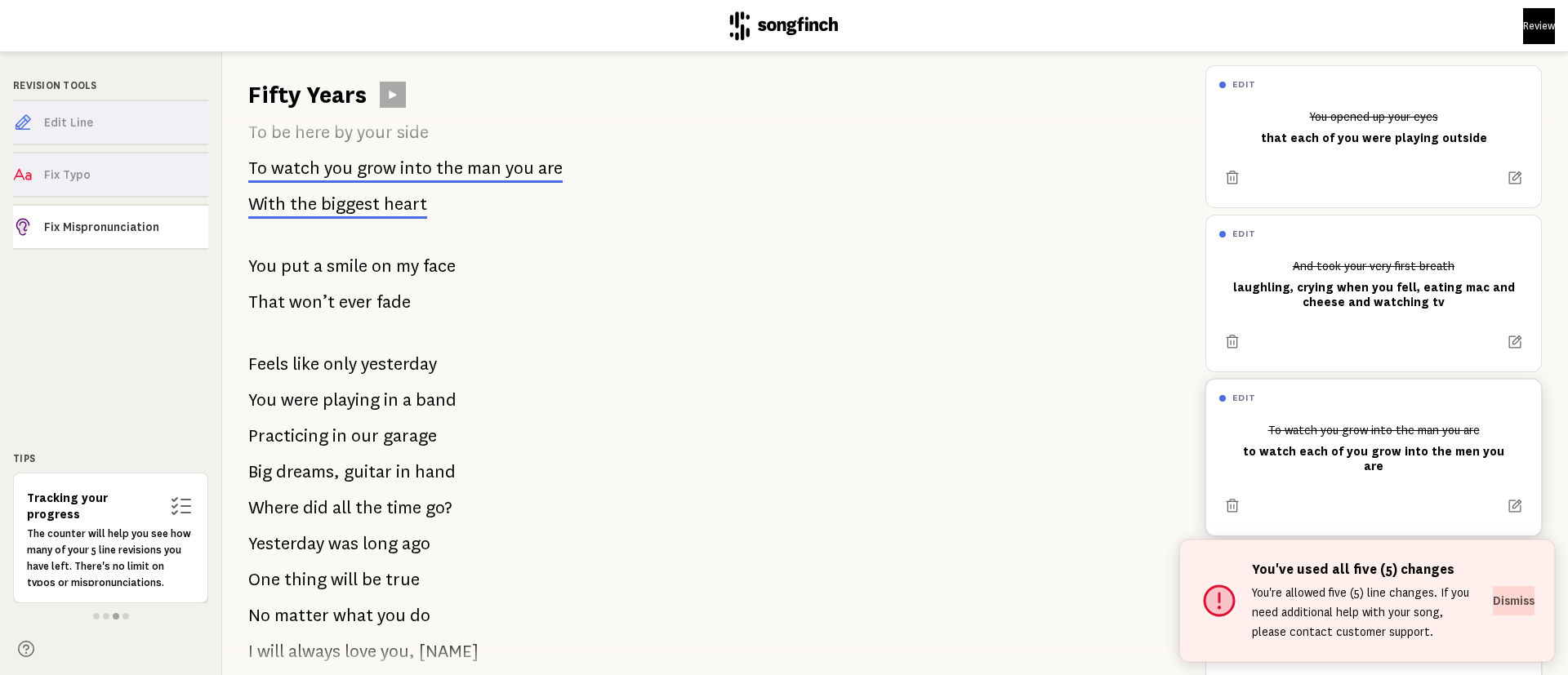 click on "To watch you grow into the man you are to watch each of you grow into the men you are" at bounding box center [1374, 448] 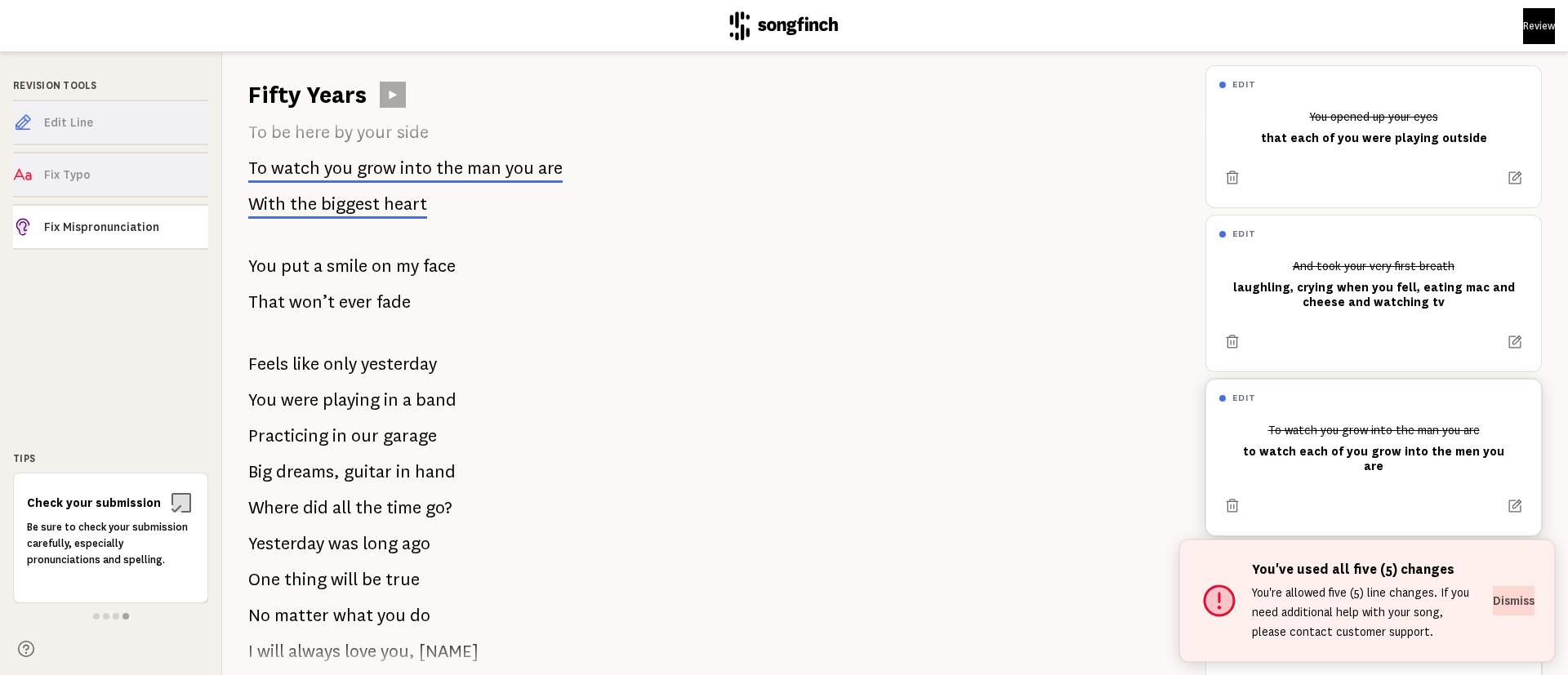 click on "edit" at bounding box center [1244, 397] 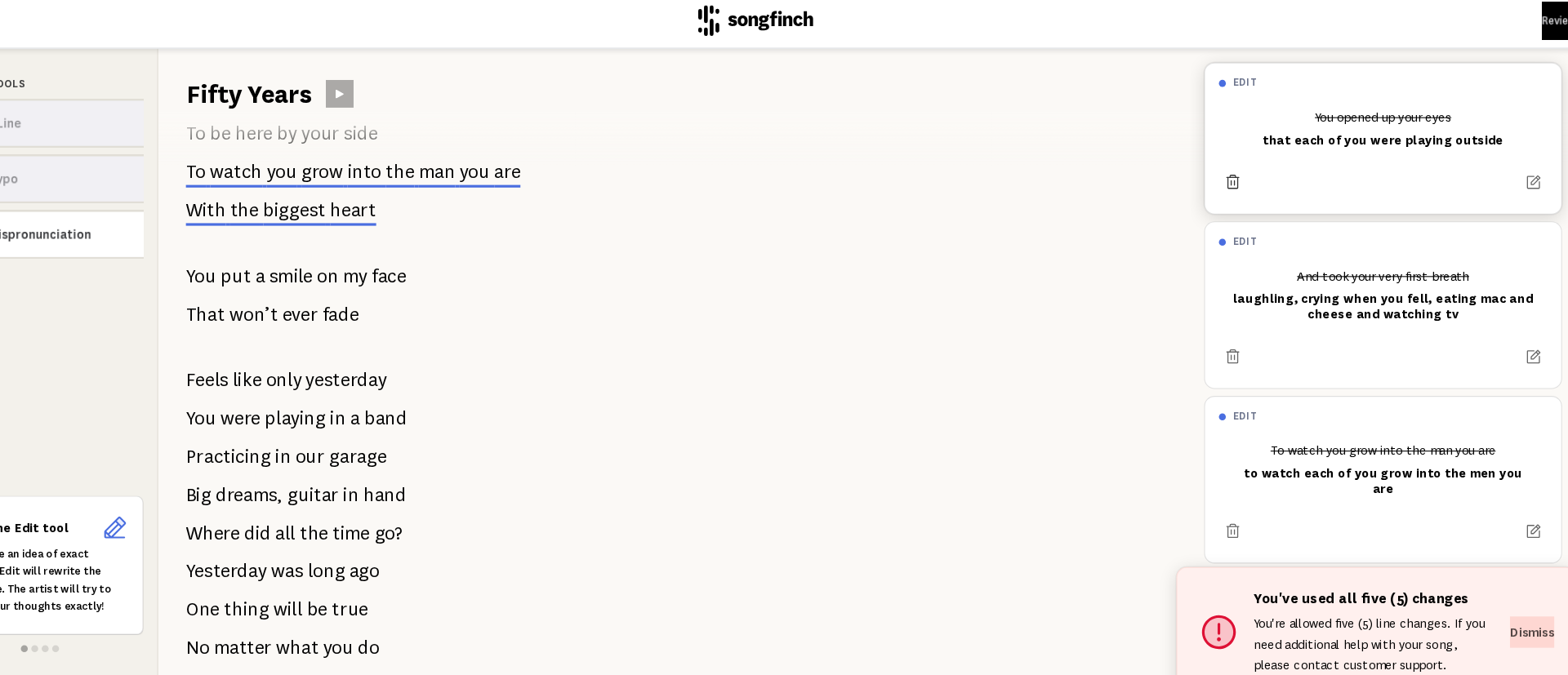 click 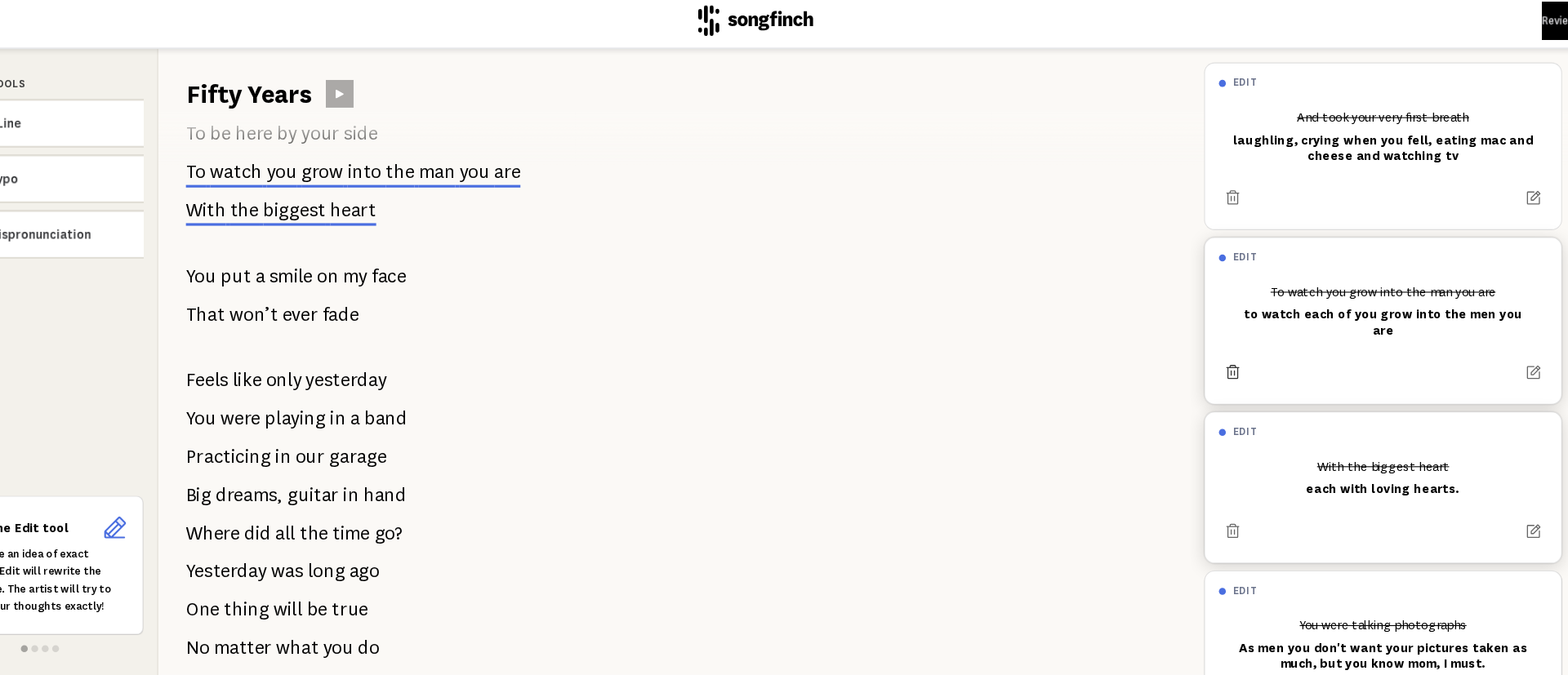 click 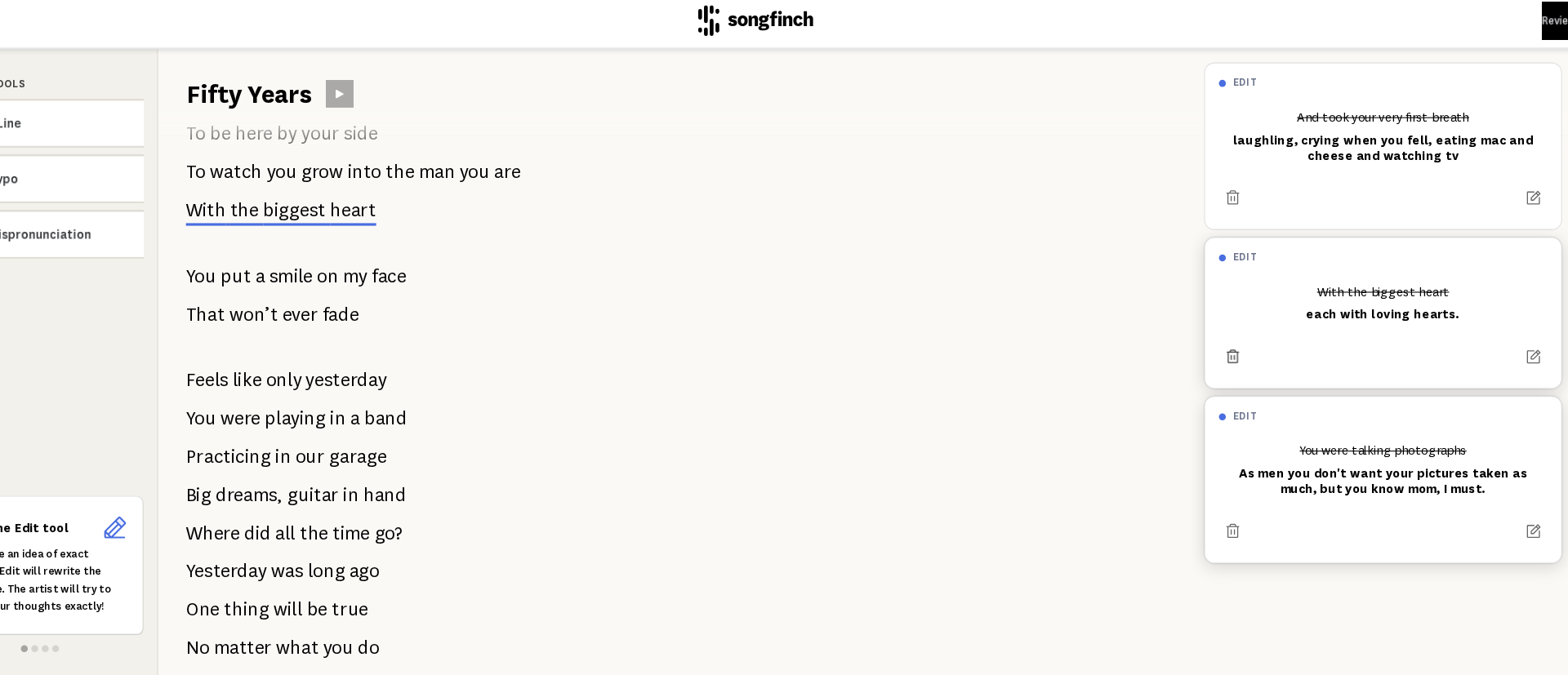 click 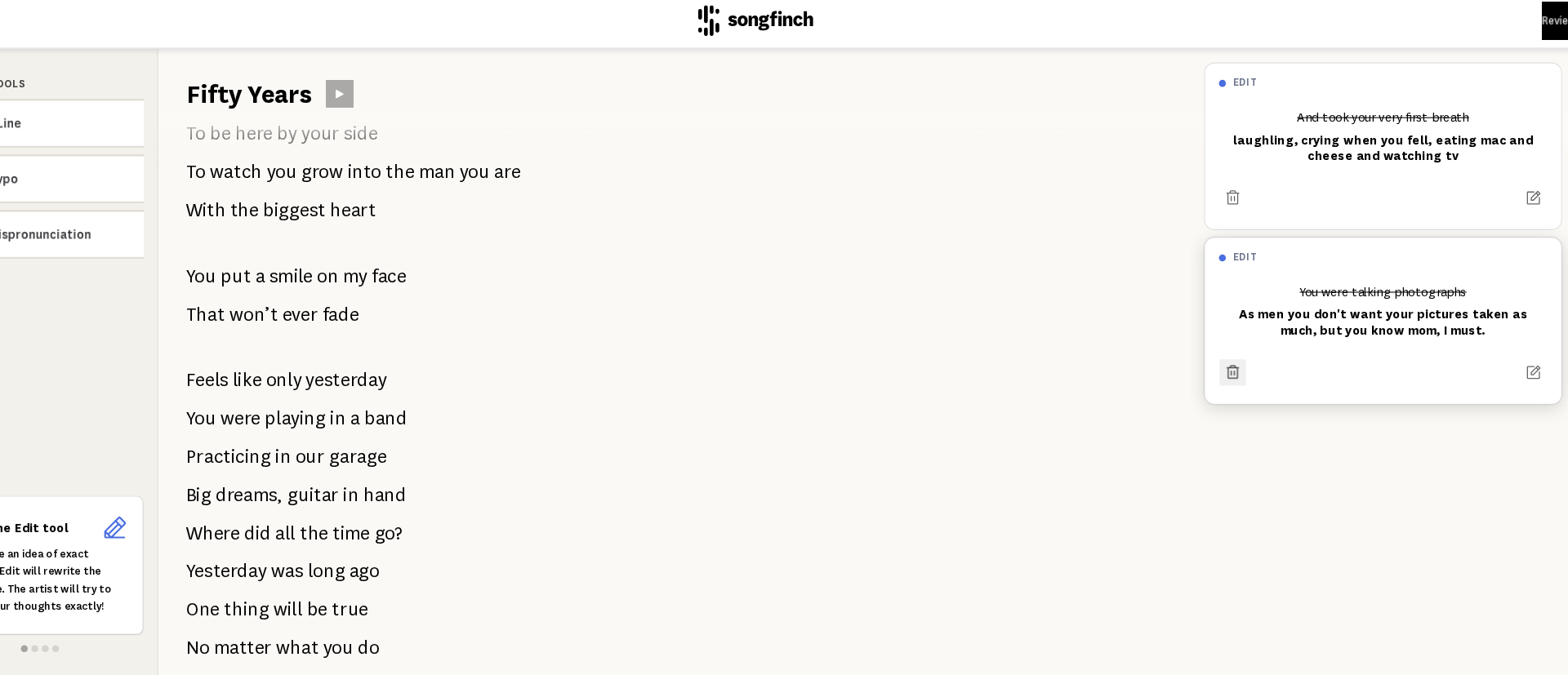 click 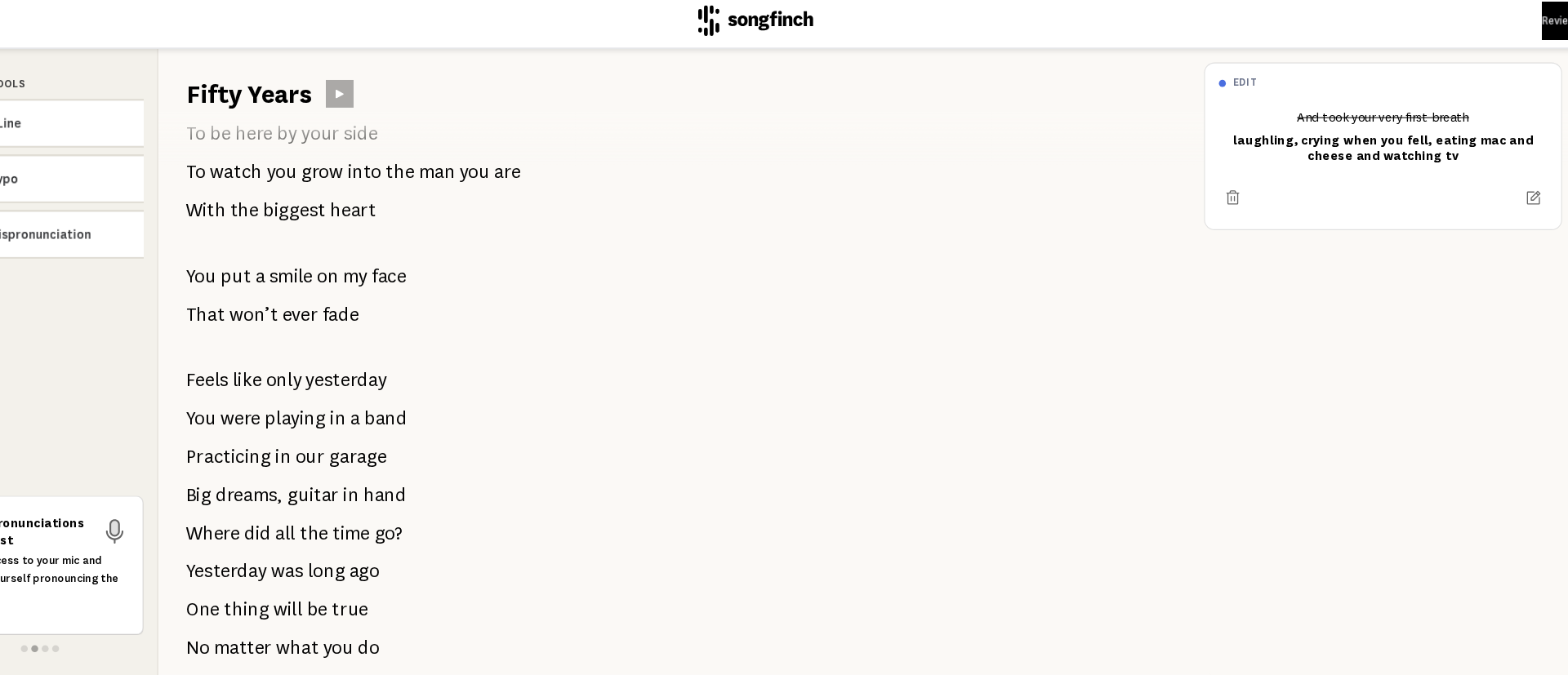 click on "were" at bounding box center (300, 400) 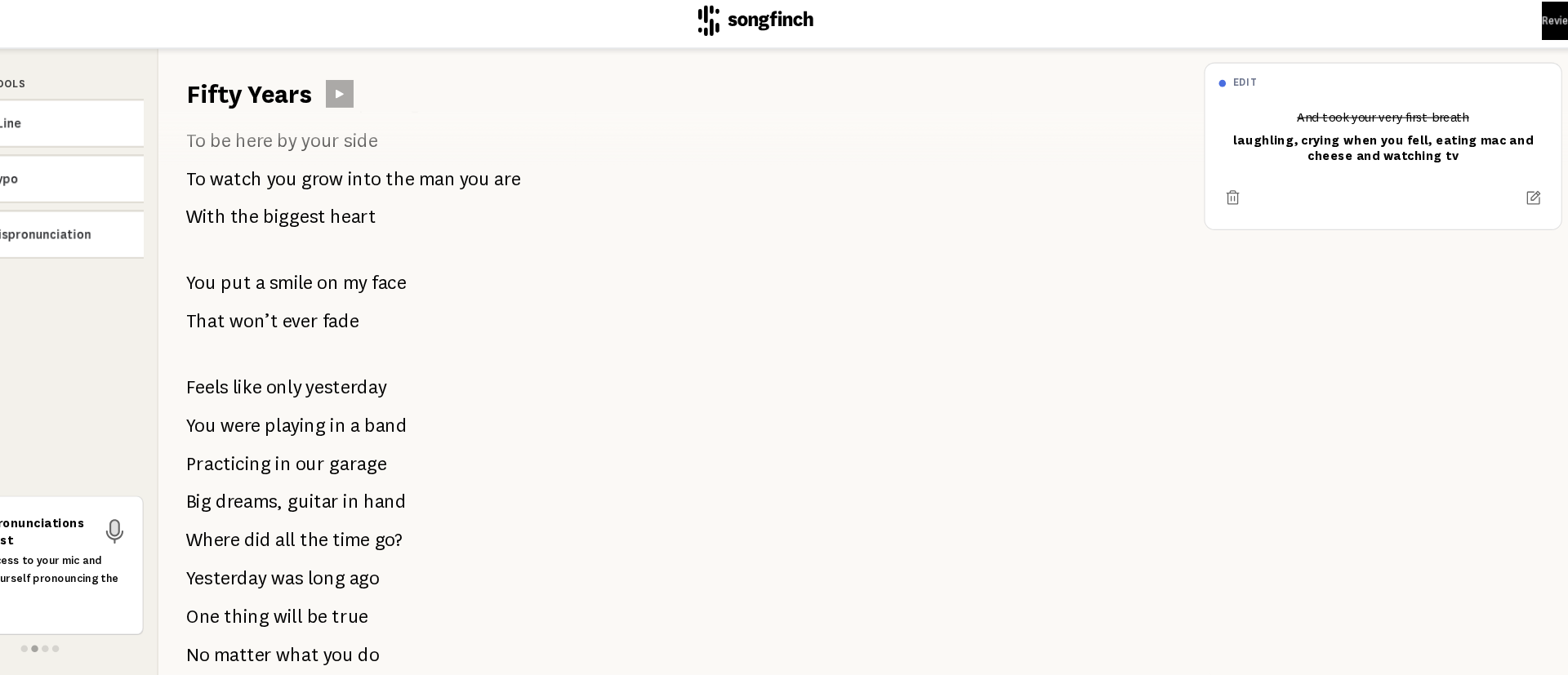 click on "playing" at bounding box center [351, 406] 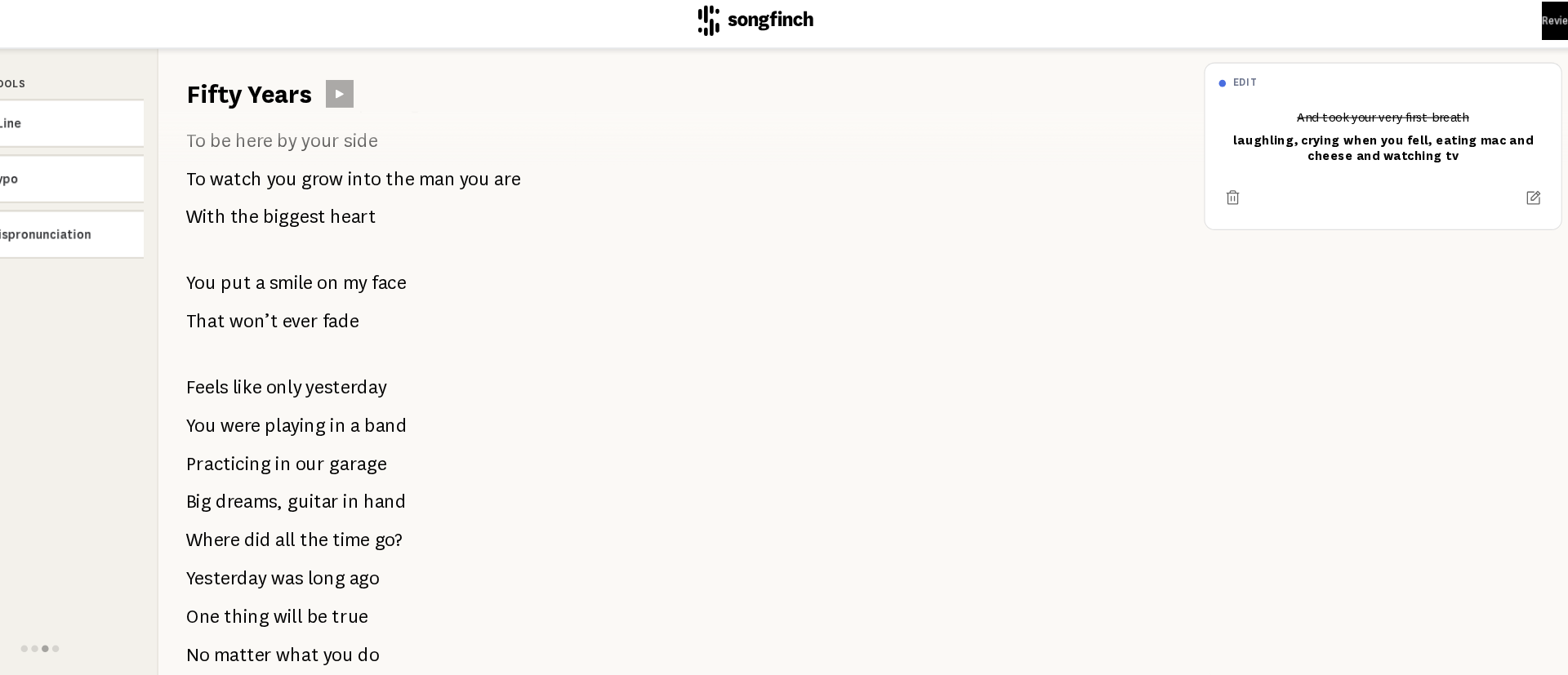 drag, startPoint x: 374, startPoint y: 409, endPoint x: 307, endPoint y: 447, distance: 77.02597 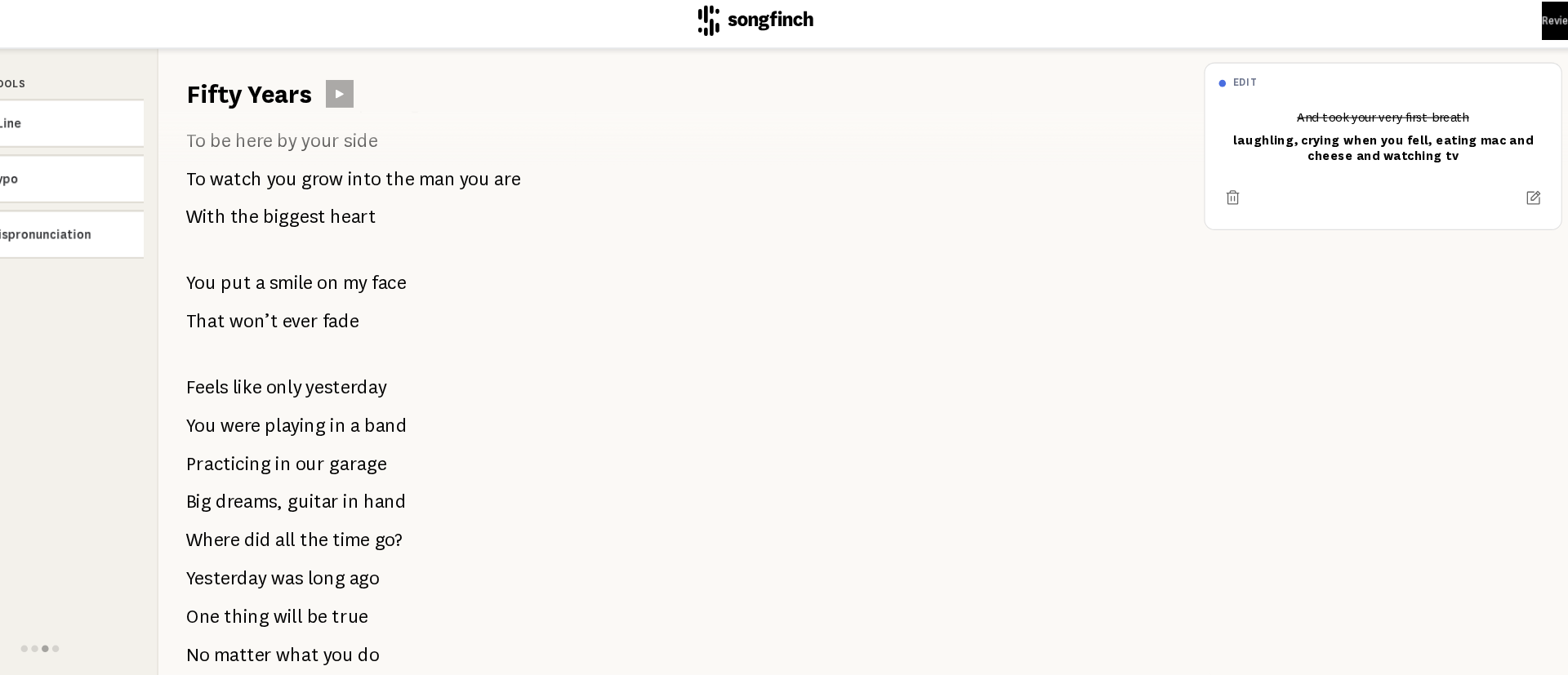 click on "It   feels   like   only   yesterday   You   opened   up   your   eyes   And   took   your   very   first   breath   On   the   [DATE]   And   it’s   been   such   a   privilege   To   be   here   by   your   side   To   watch   you   grow   into   the   man   you   are   With   the   biggest   heart   You   put   a   smile   on   my   face   That   won’t   ever   fade   Feels   like   only   yesterday   You   were   playing   in   a   band   Practicing   in   our   garage   Big   dreams,   guitar   in   hand   Where   did   all   the   time   go?   Yesterday   was   long   ago   One   thing   will   be   true   No   matter   what   you   do   I   will   always   love   you,   [NAME]   Since   you   were   young   You’ve   had   a   way   of   lighting   up   the   room   You   bring   a   smile   to   everyone   It’s   the   magic   within   you   You   love   all   of   your   fur   babies   And   Echo,   your   Nephew   Your   wife   and   all   your   brothers   Feel   the   love" at bounding box center [707, 393] 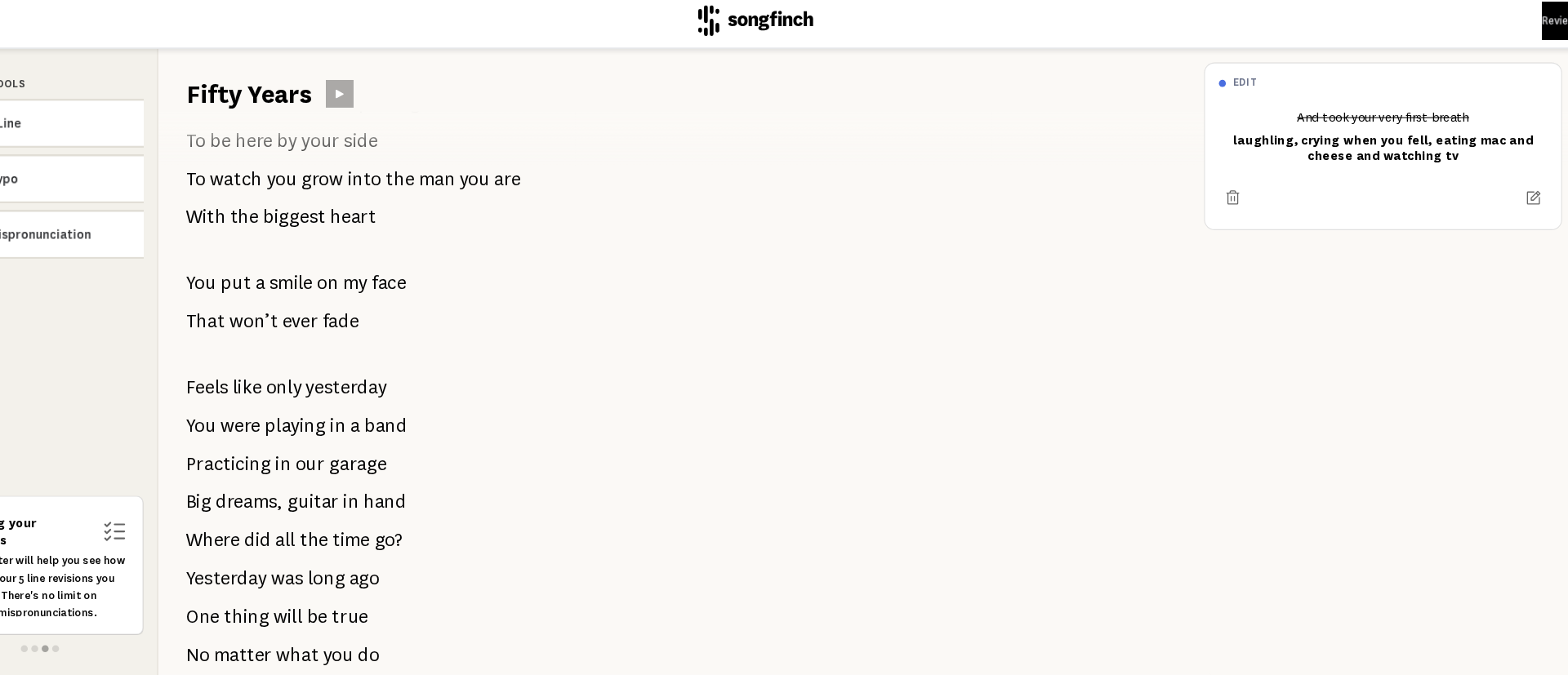 click on "playing" at bounding box center (351, 406) 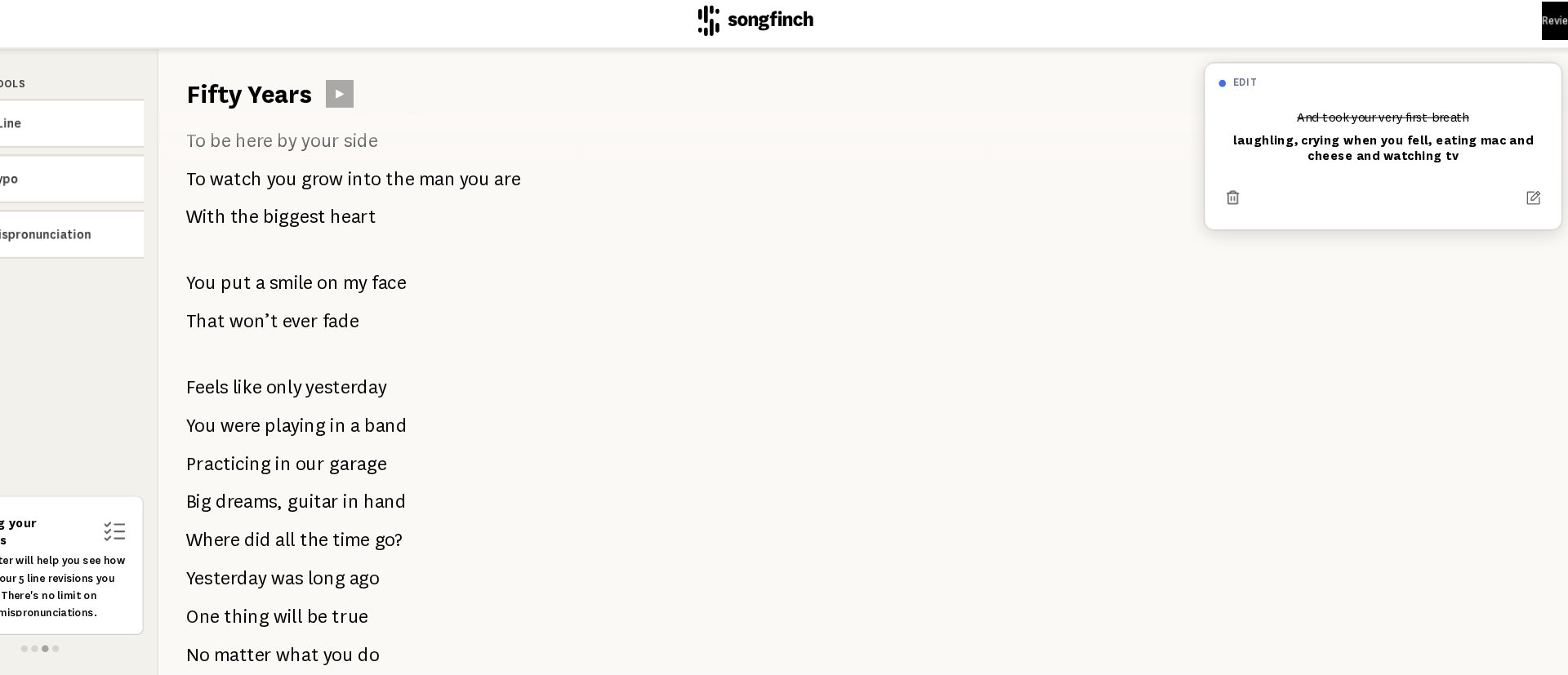 click 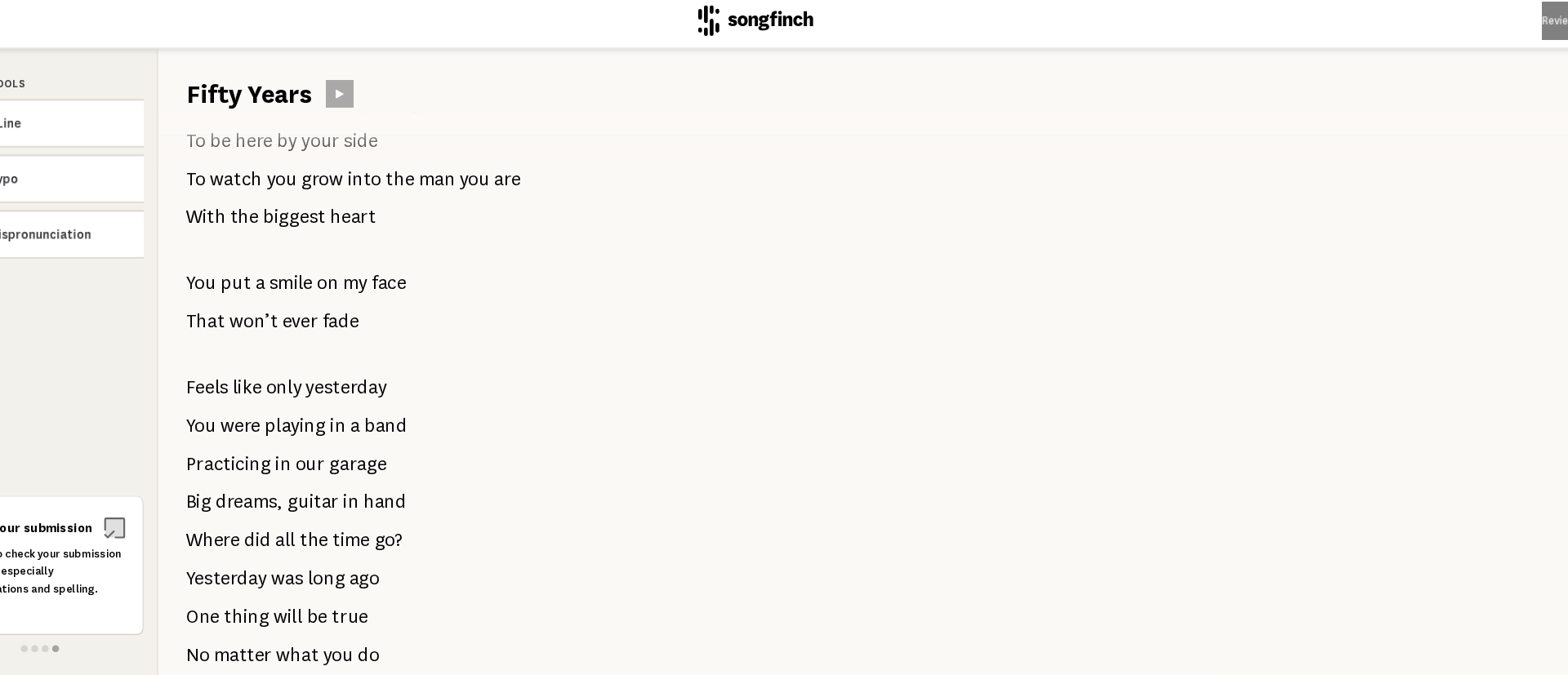 drag, startPoint x: 394, startPoint y: 423, endPoint x: 252, endPoint y: 289, distance: 195.24344 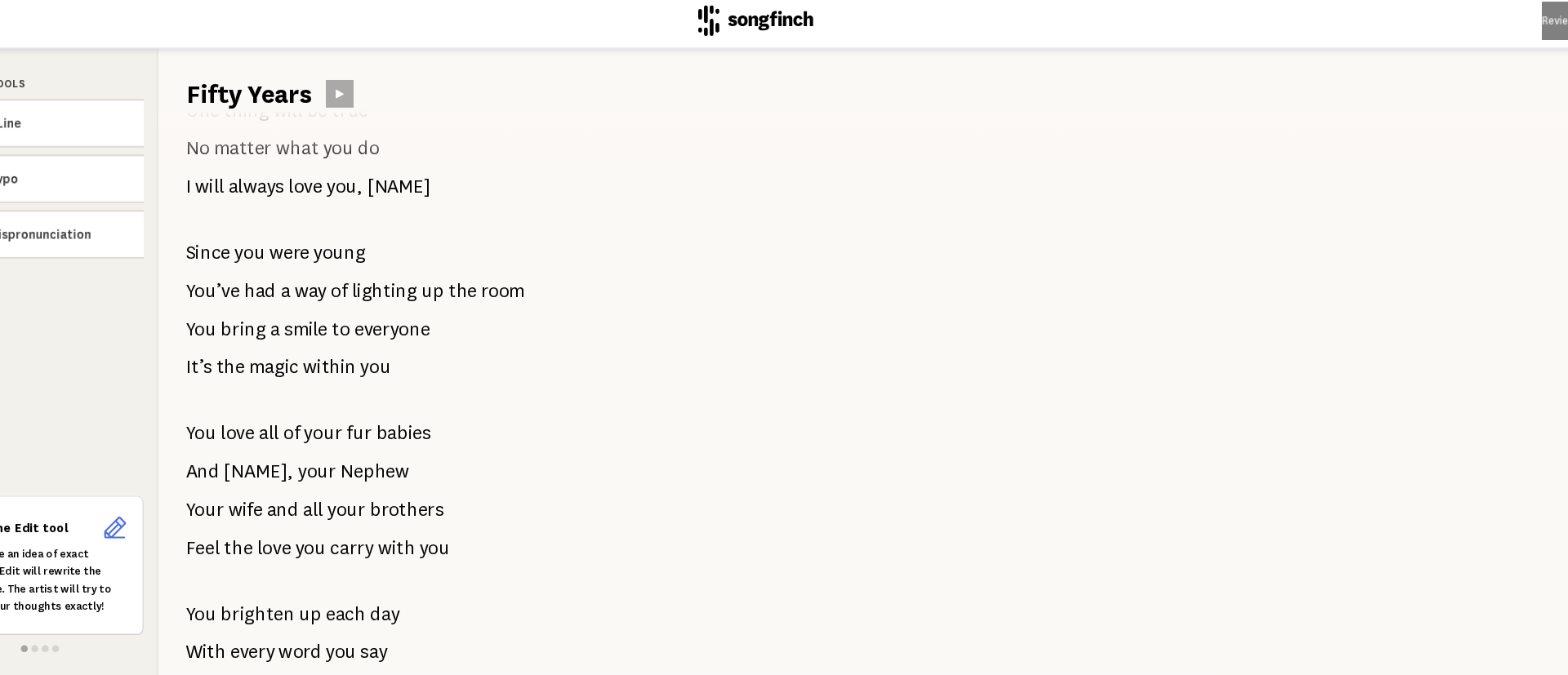 scroll, scrollTop: 720, scrollLeft: 0, axis: vertical 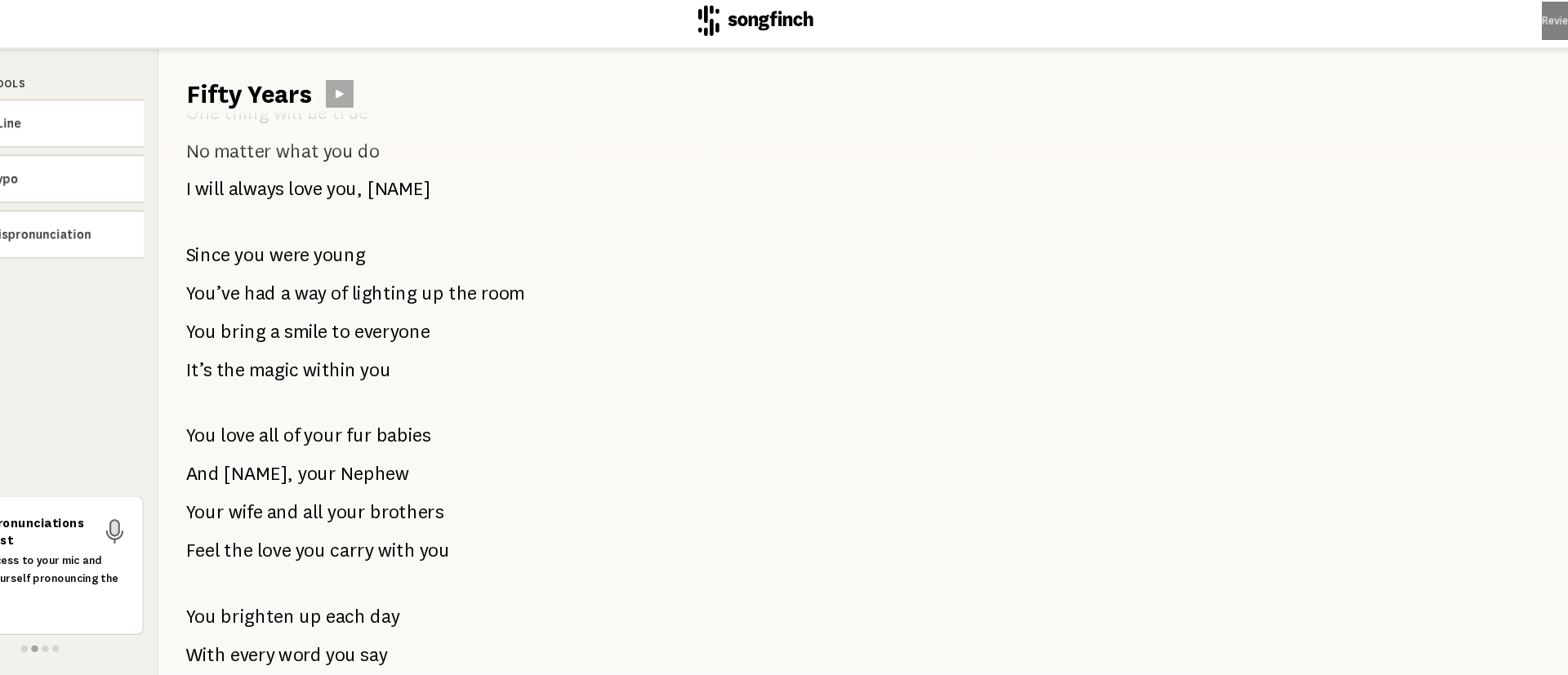 click on "It   feels   like   only   yesterday   You   opened   up   your   eyes   And   took   your   very   first   breath   On   the   [DATE]   And   it’s   been   such   a   privilege   To   be   here   by   your   side   To   watch   you   grow   into   the   man   you   are   With   the   biggest   heart   You   put   a   smile   on   my   face   That   won’t   ever   fade   Feels   like   only   yesterday   You   were   playing   in   a   band   Practicing   in   our   garage   Big   dreams,   guitar   in   hand   Where   did   all   the   time   go?   Yesterday   was   long   ago   One   thing   will   be   true   No   matter   what   you   do   I   will   always   love   you,   [NAME]   Since   you   were   young   You’ve   had   a   way   of   lighting   up   the   room   You   bring   a   smile   to   everyone   It’s   the   magic   within   you   You   love   all   of   your   fur   babies   And   Echo,   your   Nephew   Your   wife   and   all   your   brothers   Feel   the   love" at bounding box center (707, 393) 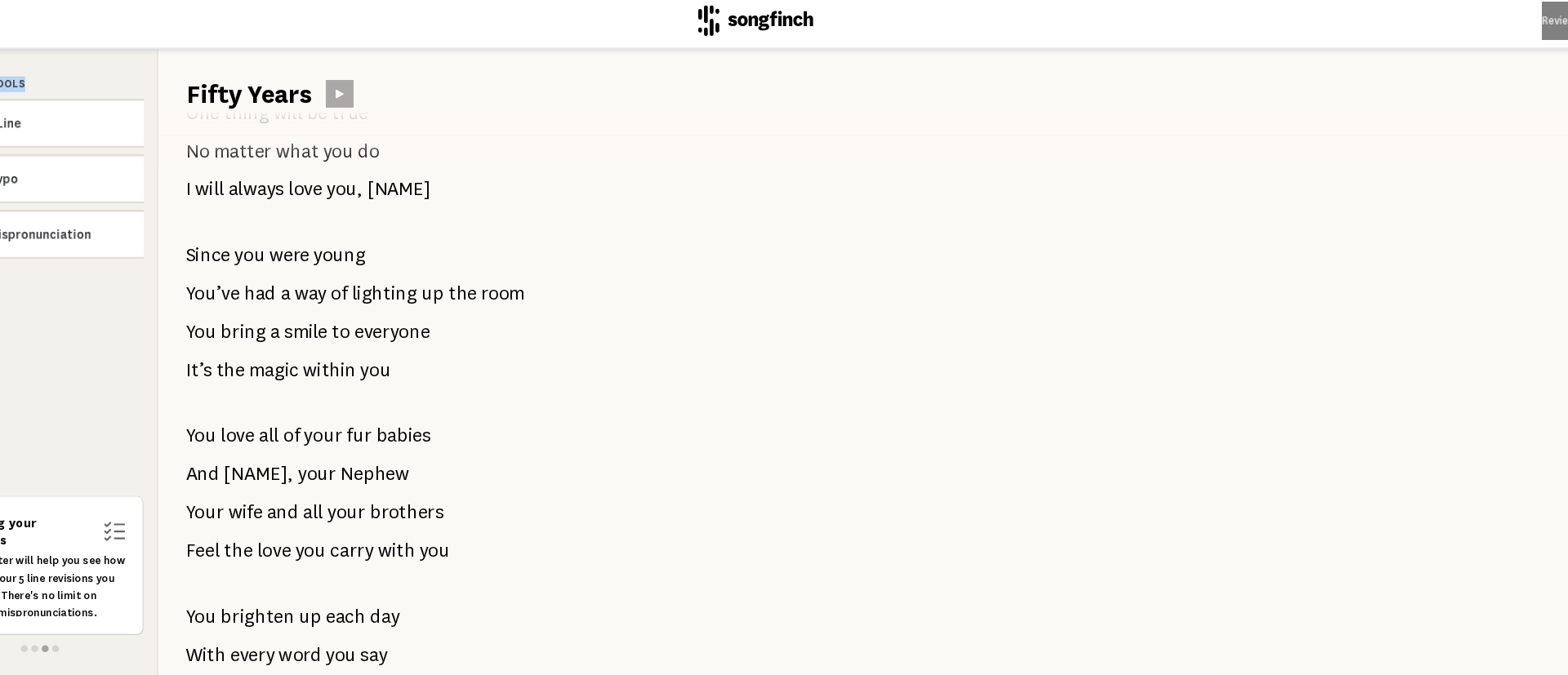 drag, startPoint x: 216, startPoint y: 70, endPoint x: 408, endPoint y: -6, distance: 206.4946 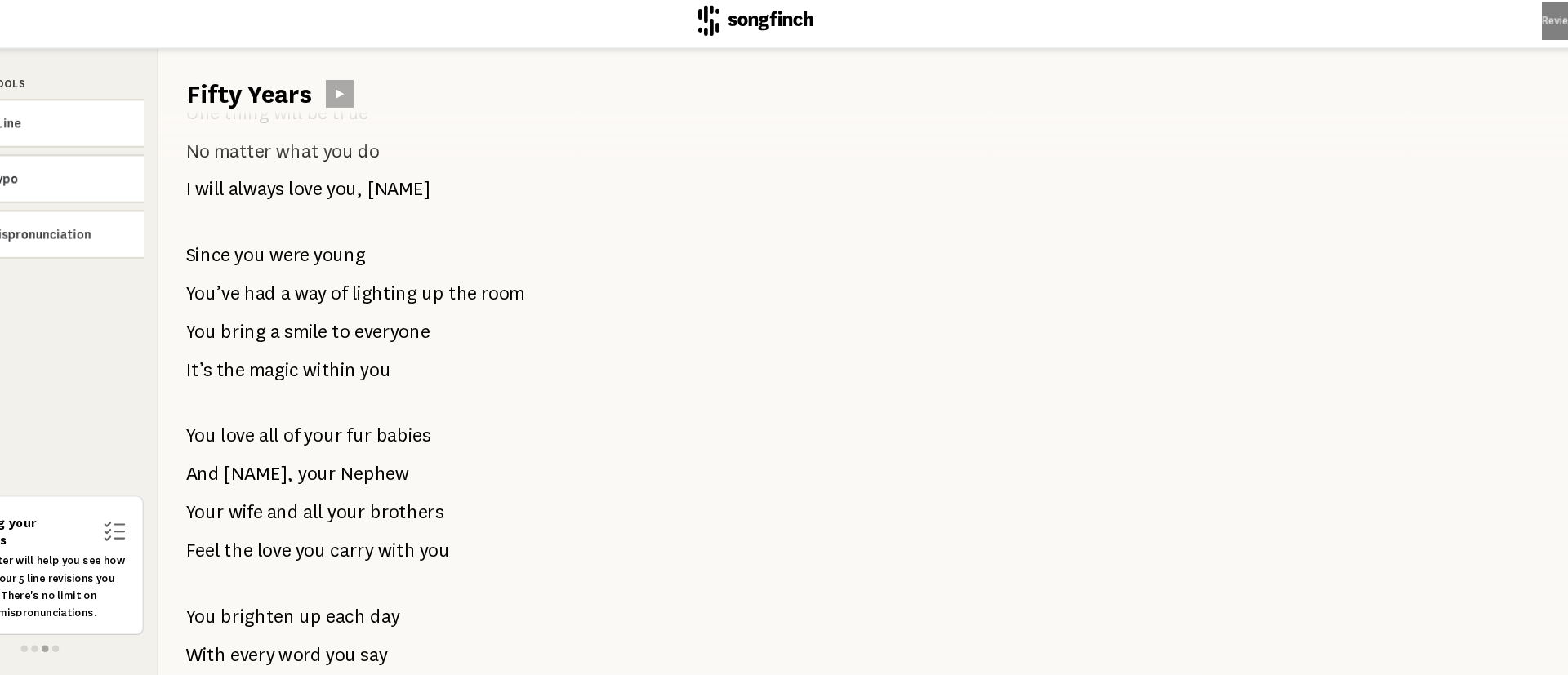 click on "Tracking your progress The counter will help you see how many of your 5 line revisions you have left. There's no limit on typos or mispronunciations." at bounding box center [110, 567] 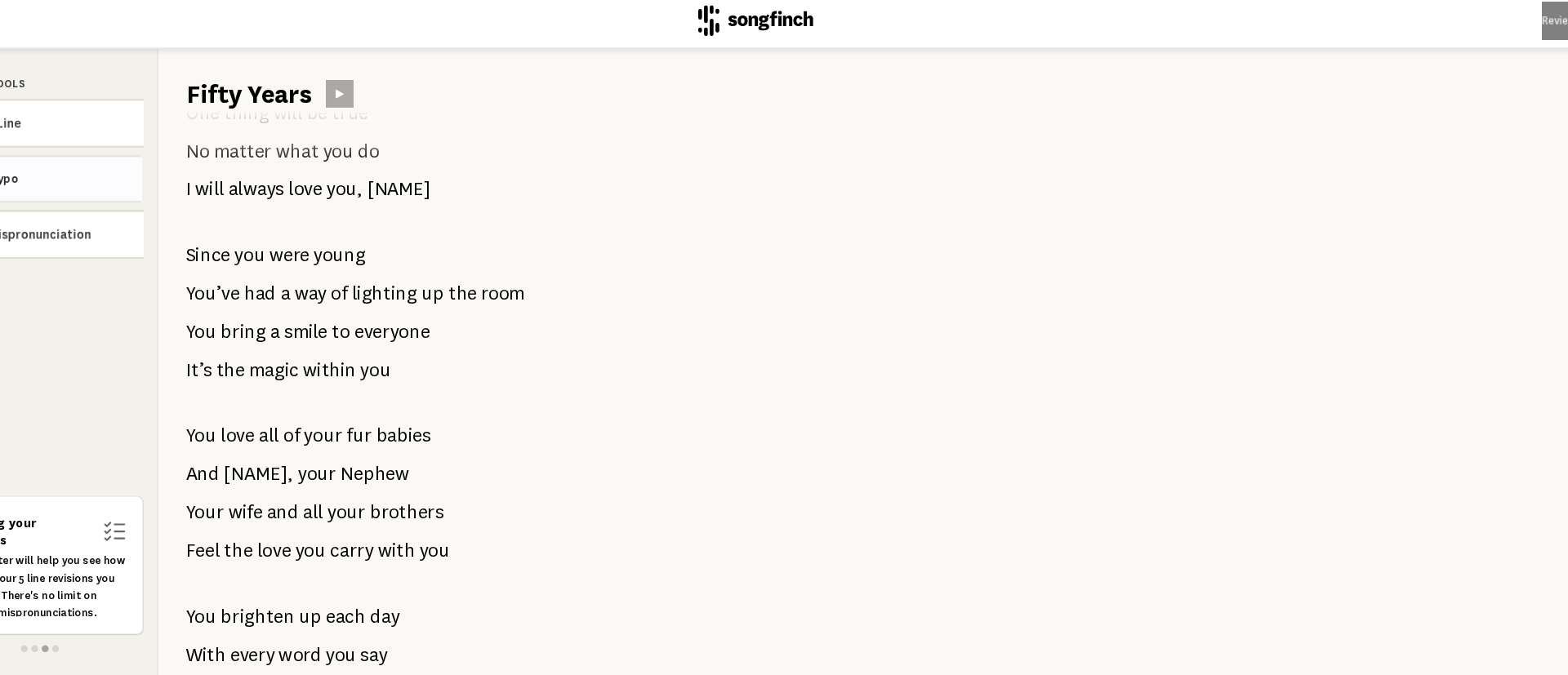 click on "Fix Typo" at bounding box center (126, 175) 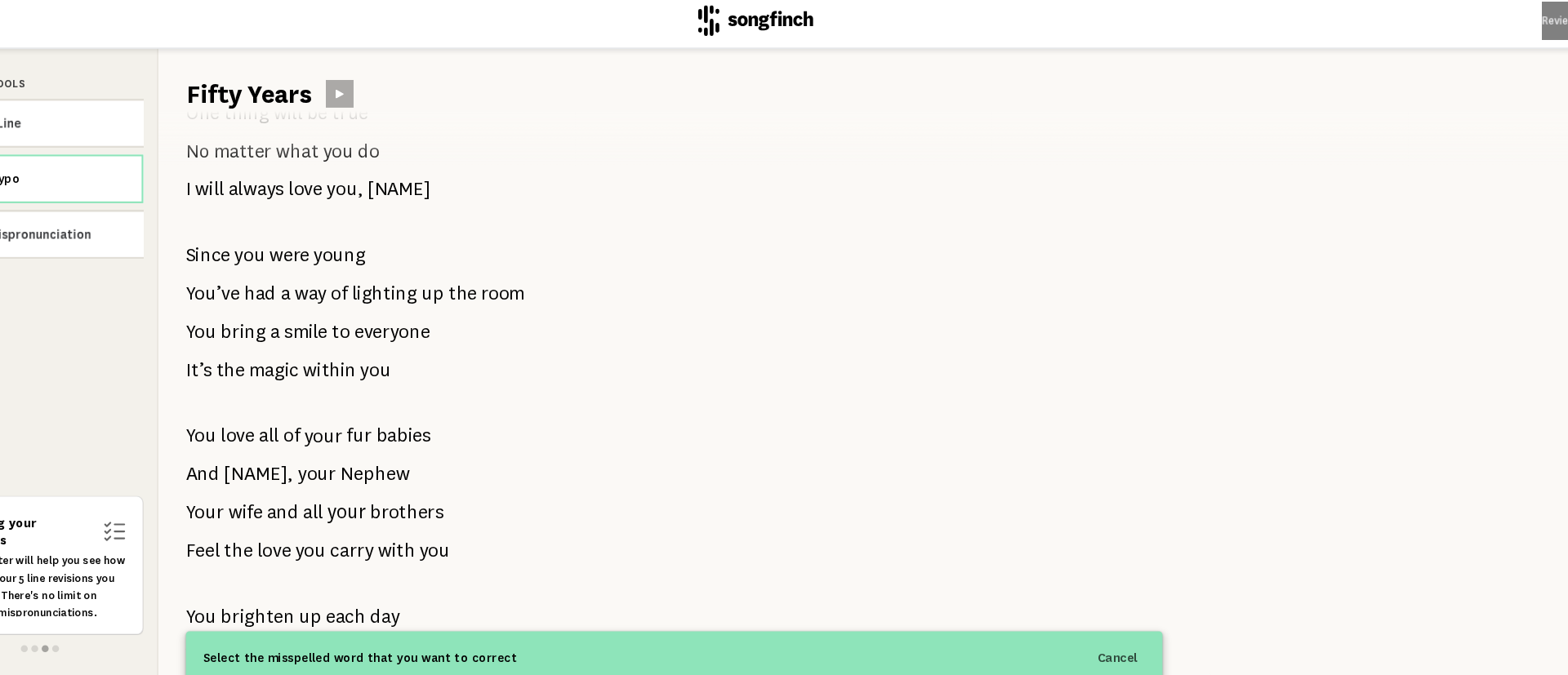 drag, startPoint x: 252, startPoint y: 144, endPoint x: 417, endPoint y: 490, distance: 383.32884 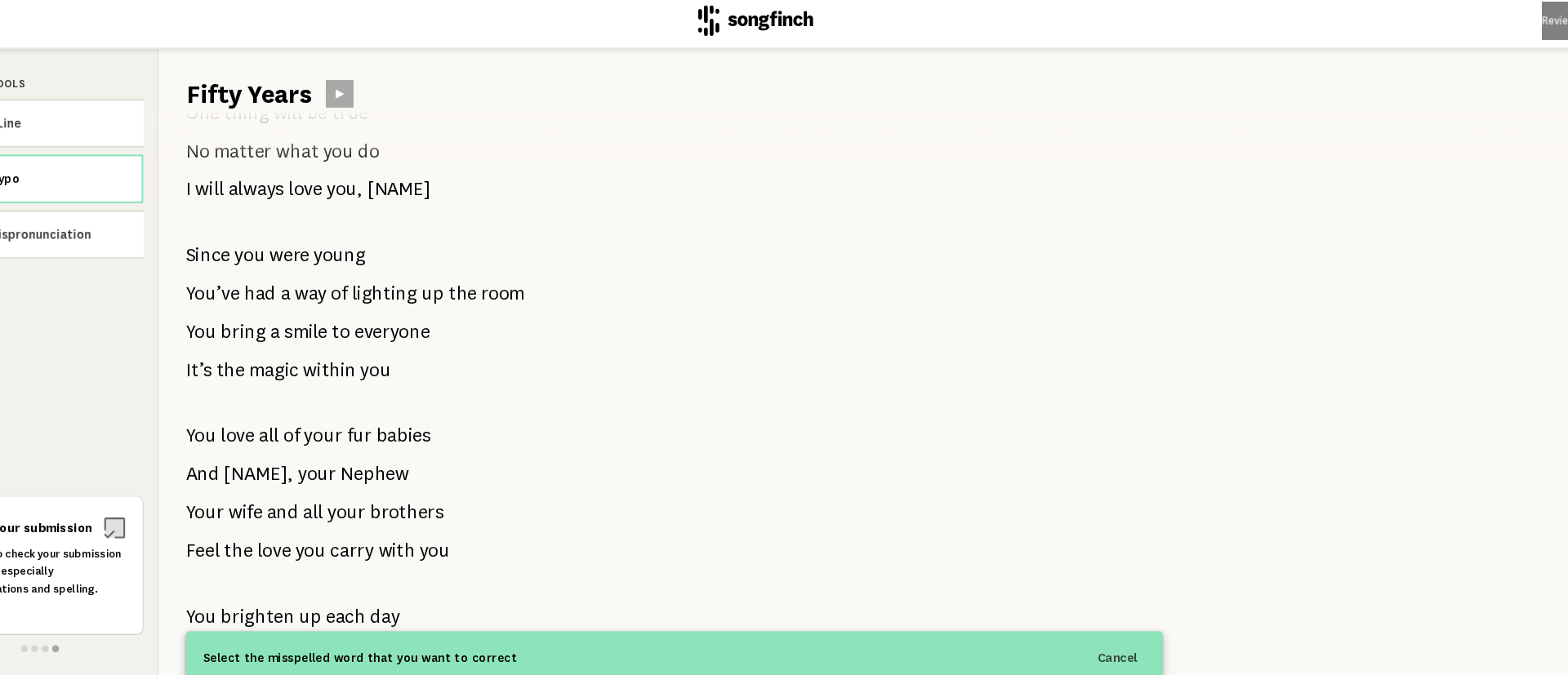 drag, startPoint x: 413, startPoint y: 408, endPoint x: 1386, endPoint y: 313, distance: 977.6267 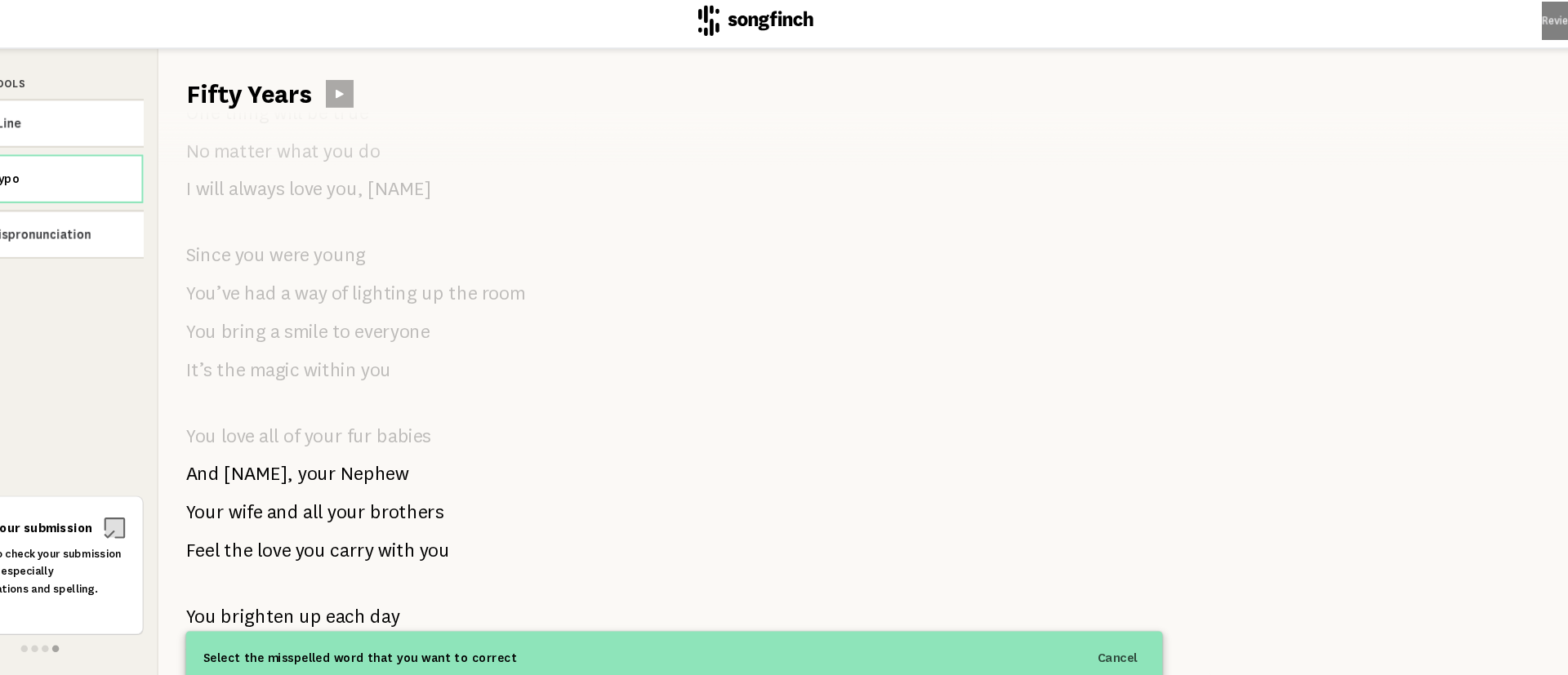 scroll, scrollTop: 1133, scrollLeft: 0, axis: vertical 